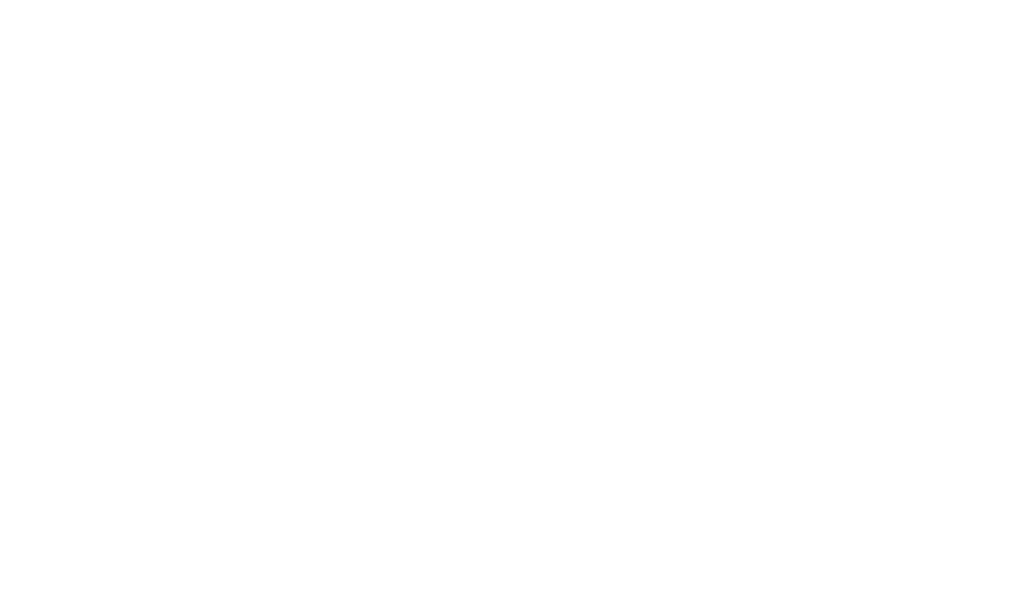 scroll, scrollTop: 0, scrollLeft: 0, axis: both 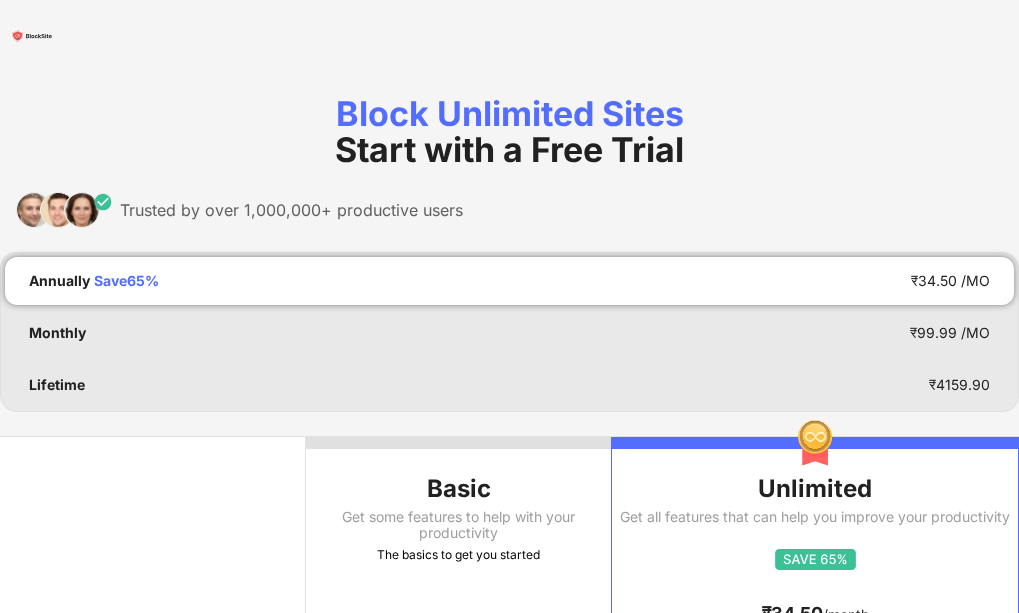 click on "Basic Get some features to help with your productivity The basics to get you started" at bounding box center [459, 590] 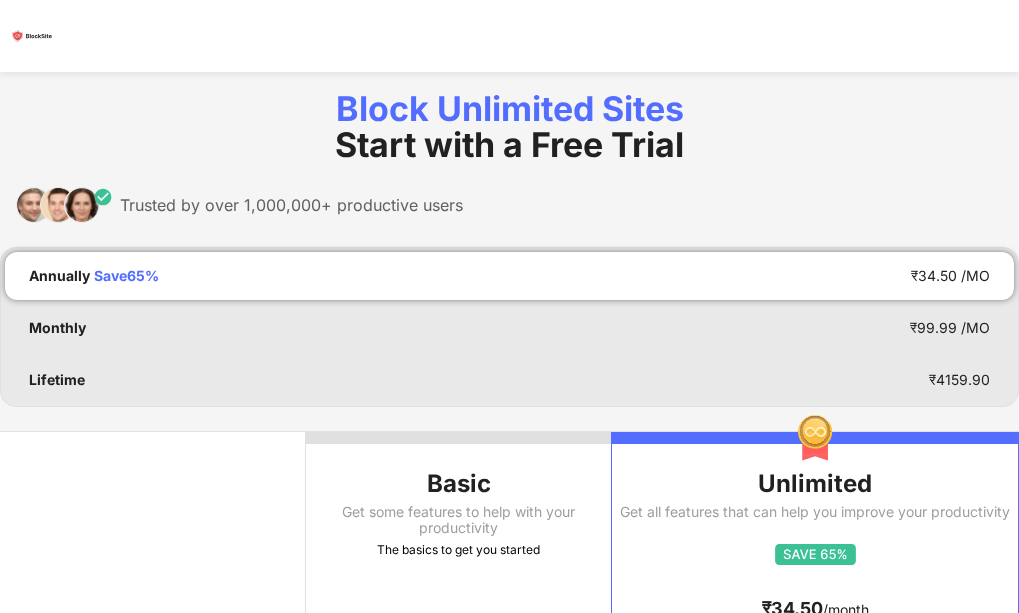scroll, scrollTop: 0, scrollLeft: 0, axis: both 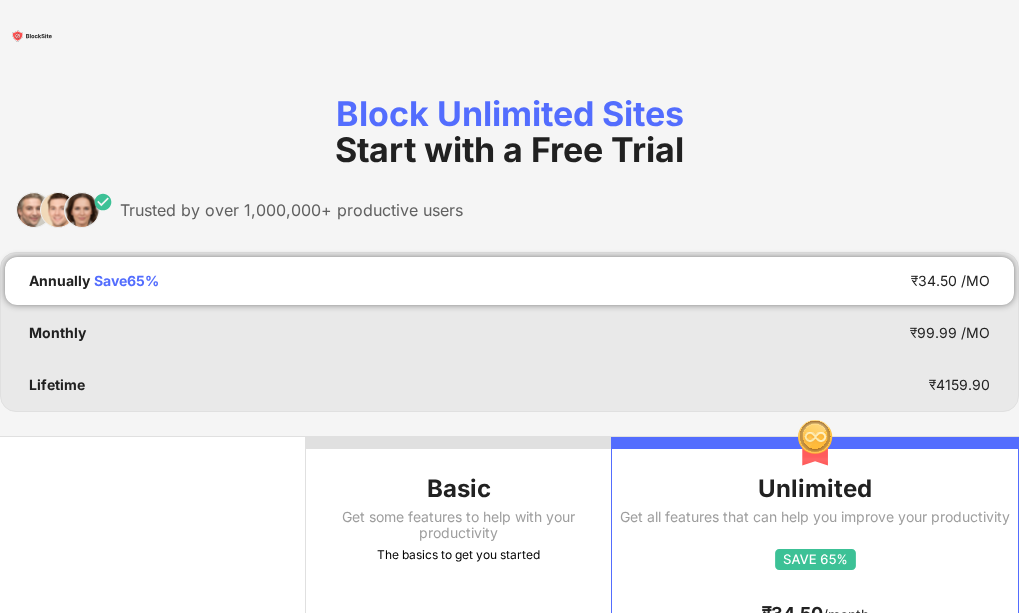 click on "Block Unlimited Sites Start with a Free Trial Trusted by over 1,000,000+ productive users" at bounding box center (509, 162) 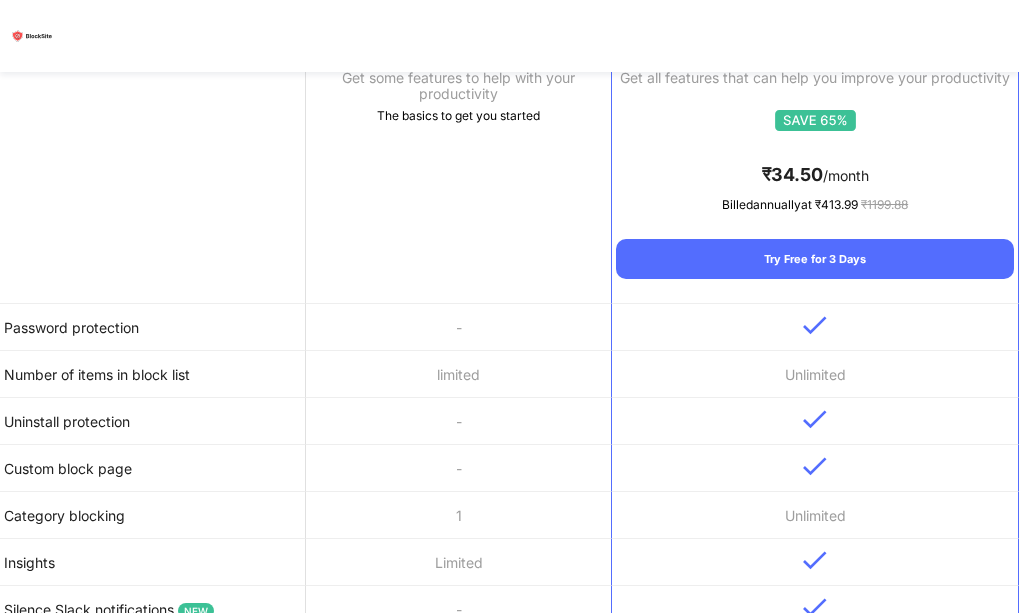 scroll, scrollTop: 500, scrollLeft: 0, axis: vertical 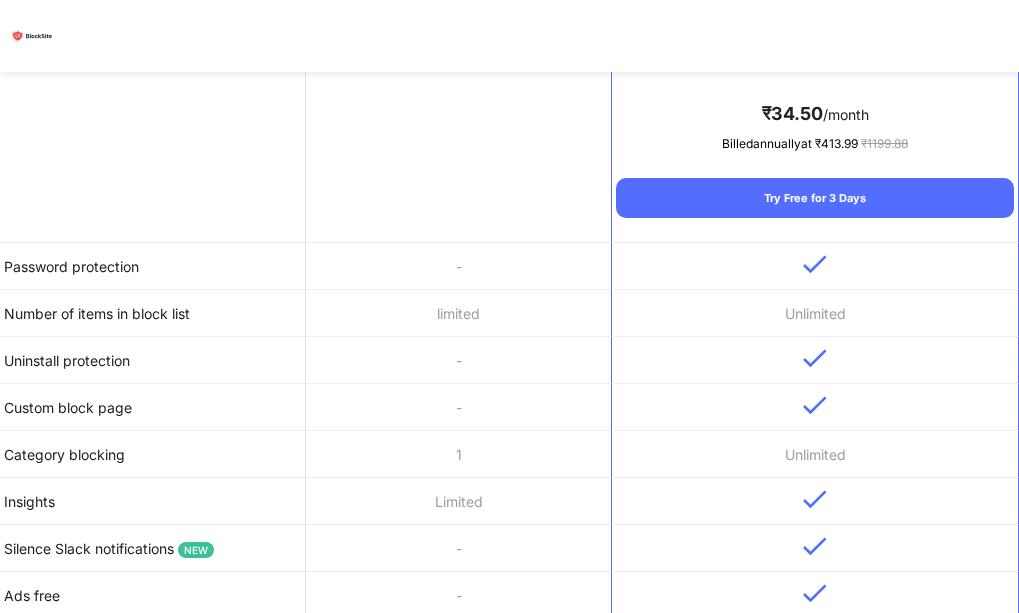 click on "Number of items in block list" at bounding box center [153, 313] 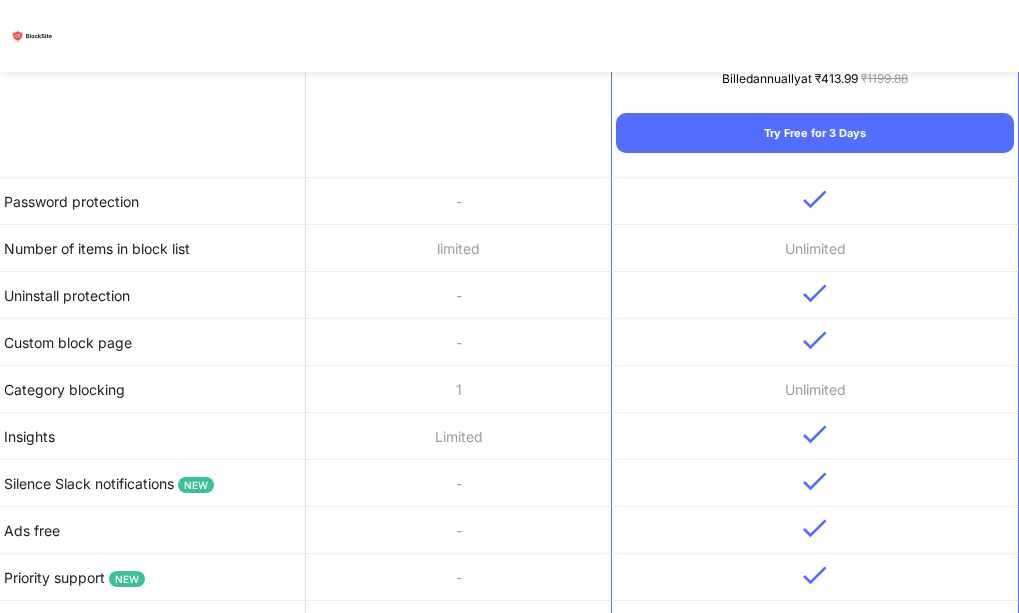 scroll, scrollTop: 600, scrollLeft: 0, axis: vertical 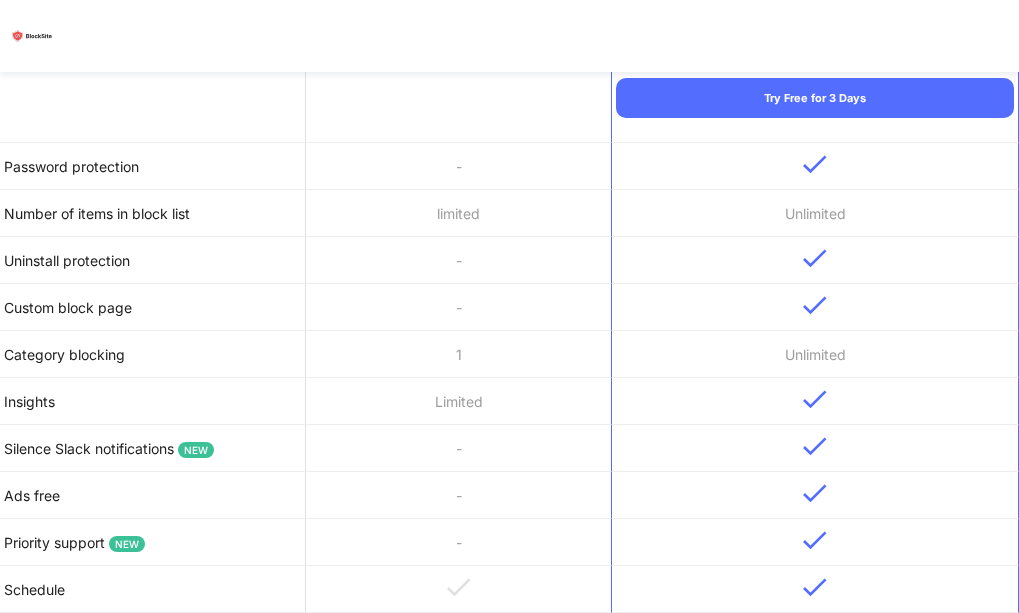 click on "Category blocking" at bounding box center [153, 354] 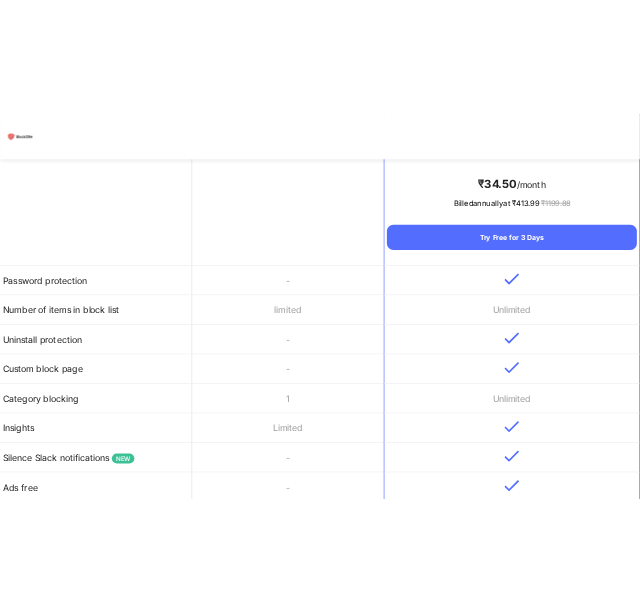 scroll, scrollTop: 500, scrollLeft: 0, axis: vertical 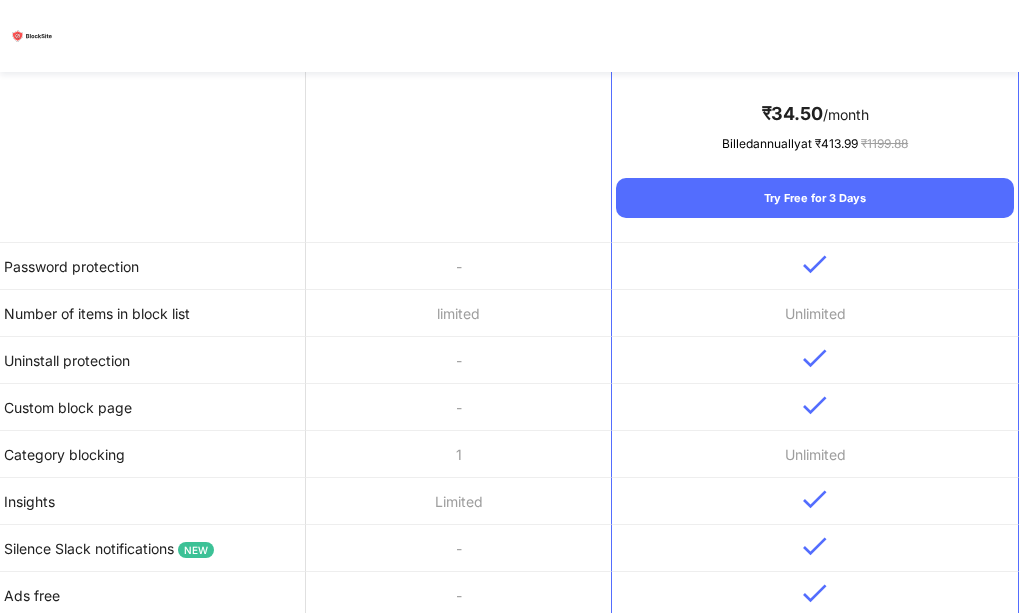 click on "Password protection" at bounding box center [153, 266] 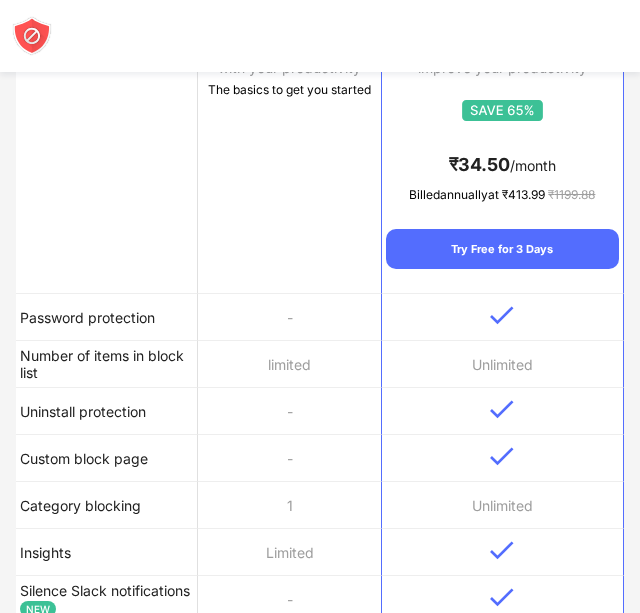 scroll, scrollTop: 500, scrollLeft: 0, axis: vertical 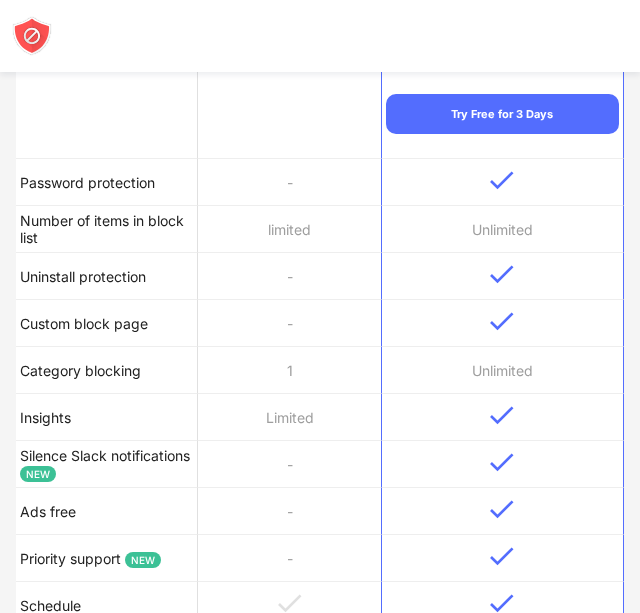 drag, startPoint x: 374, startPoint y: 358, endPoint x: 953, endPoint y: 302, distance: 581.70184 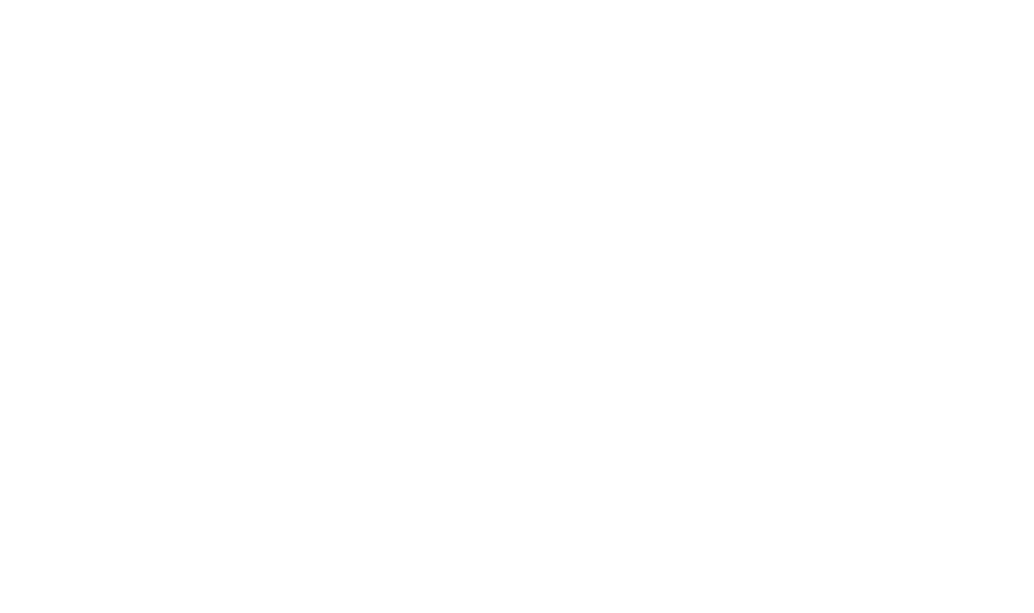 scroll, scrollTop: 0, scrollLeft: 0, axis: both 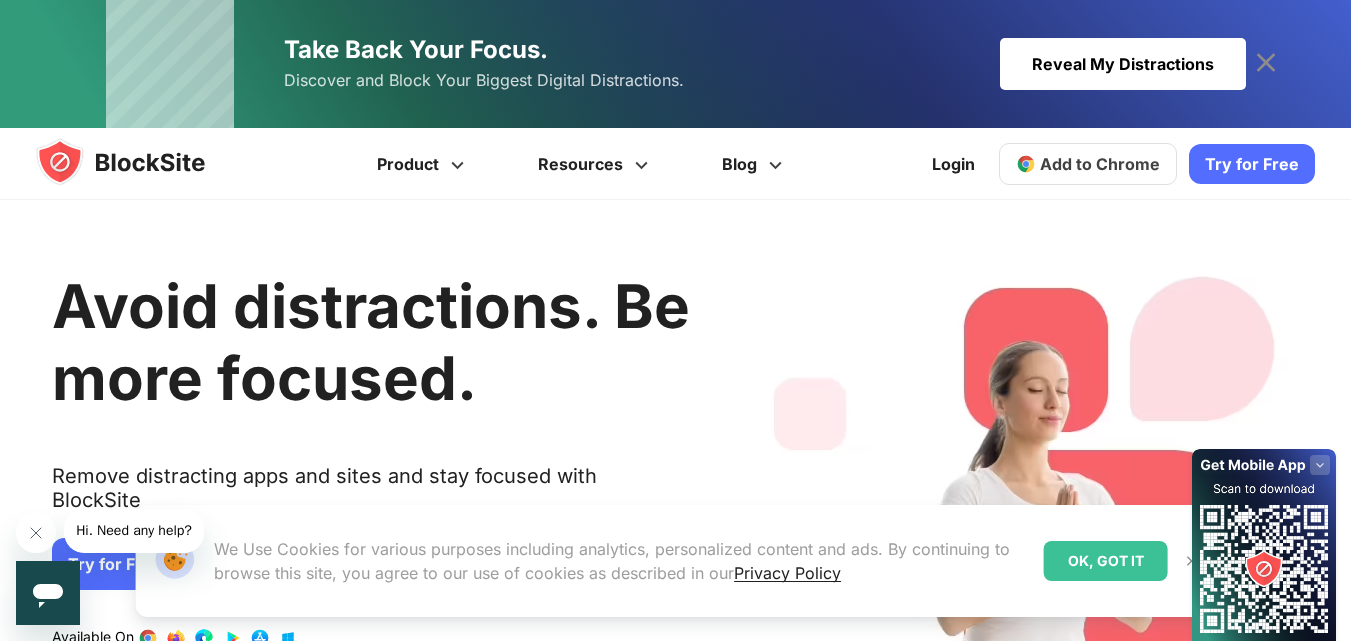 click on "Add to Chrome" at bounding box center [1100, 164] 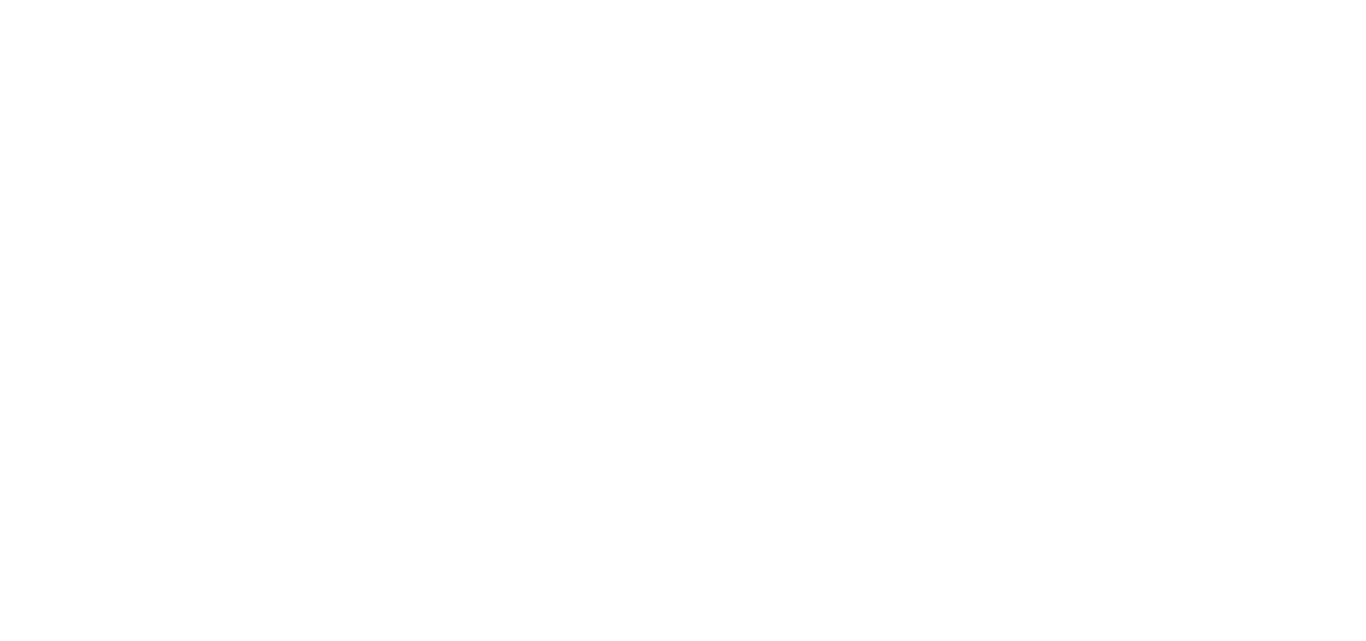 scroll, scrollTop: 0, scrollLeft: 0, axis: both 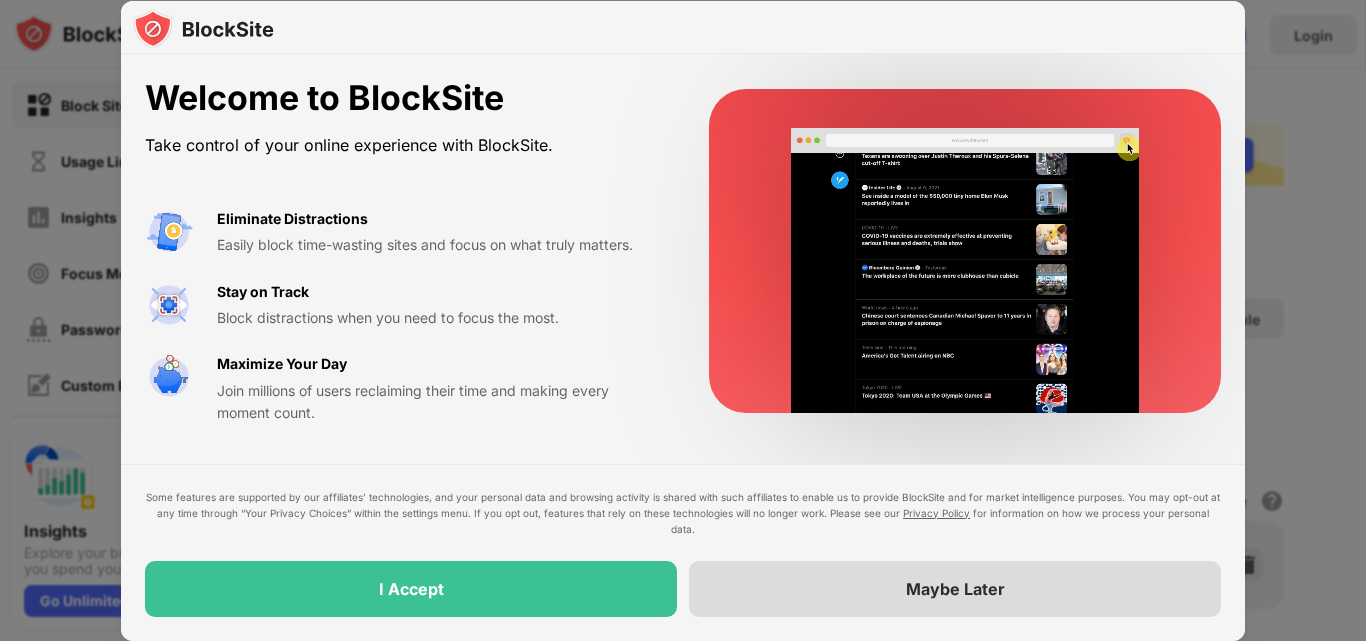 click on "Maybe Later" at bounding box center [955, 589] 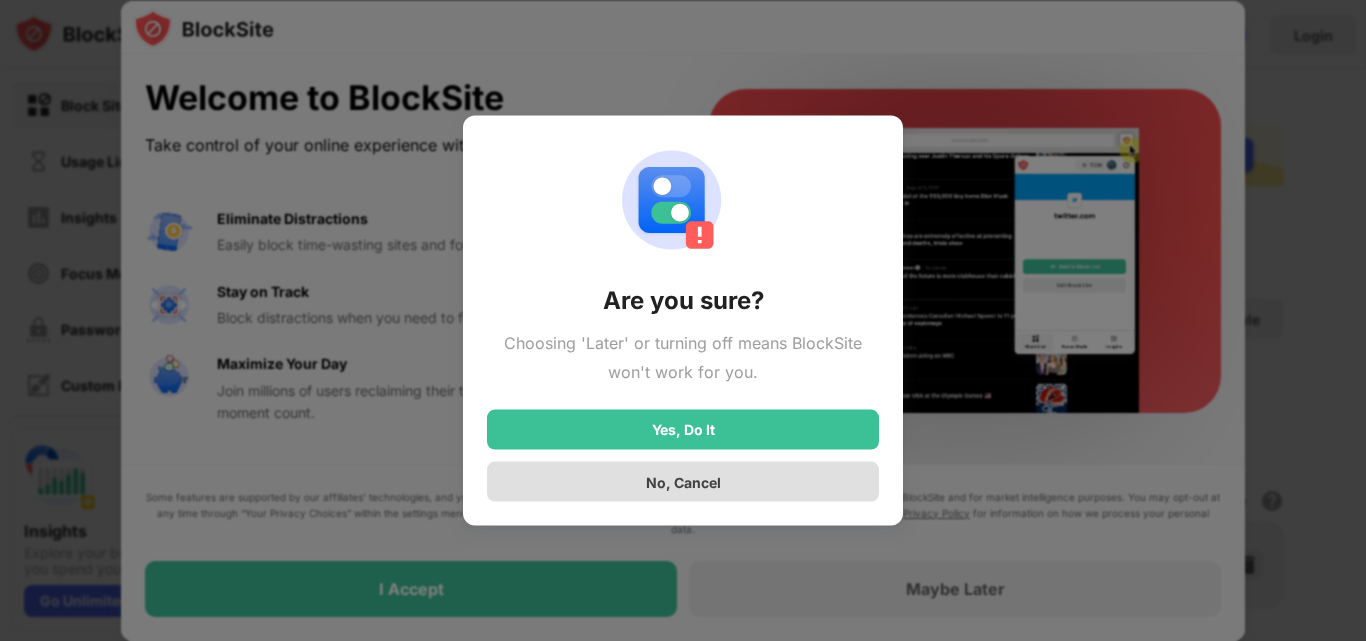 click on "No, Cancel" at bounding box center (683, 481) 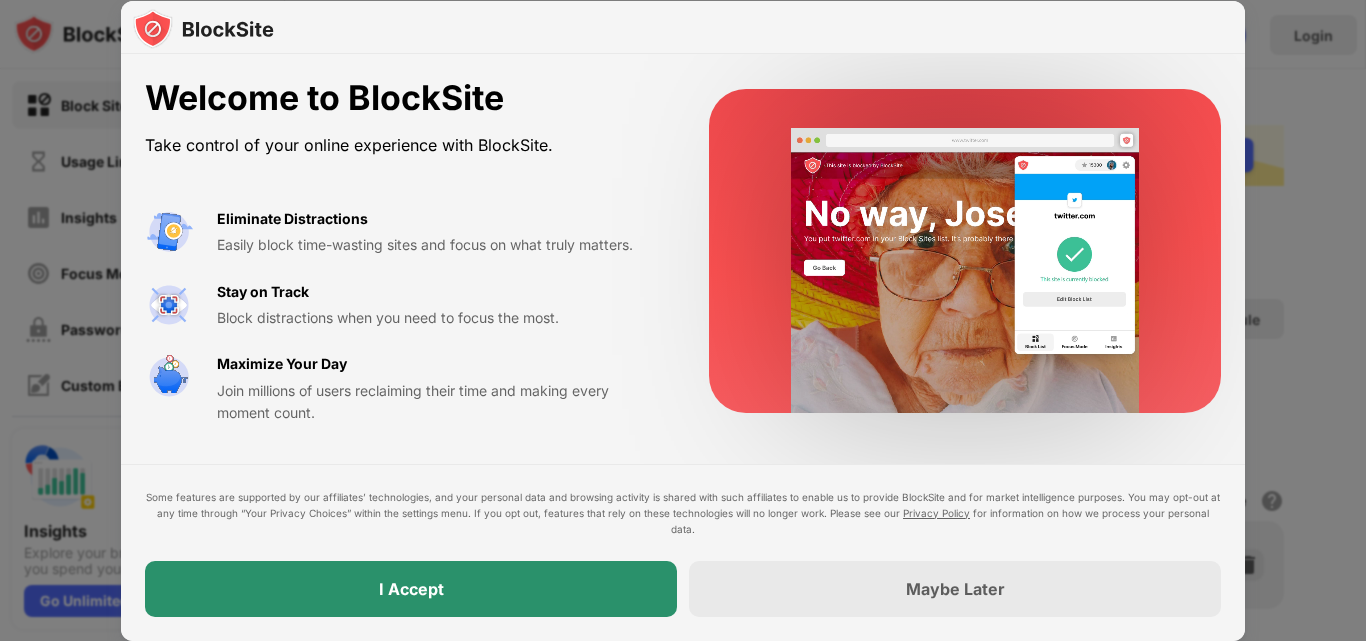 click on "I Accept" at bounding box center [411, 589] 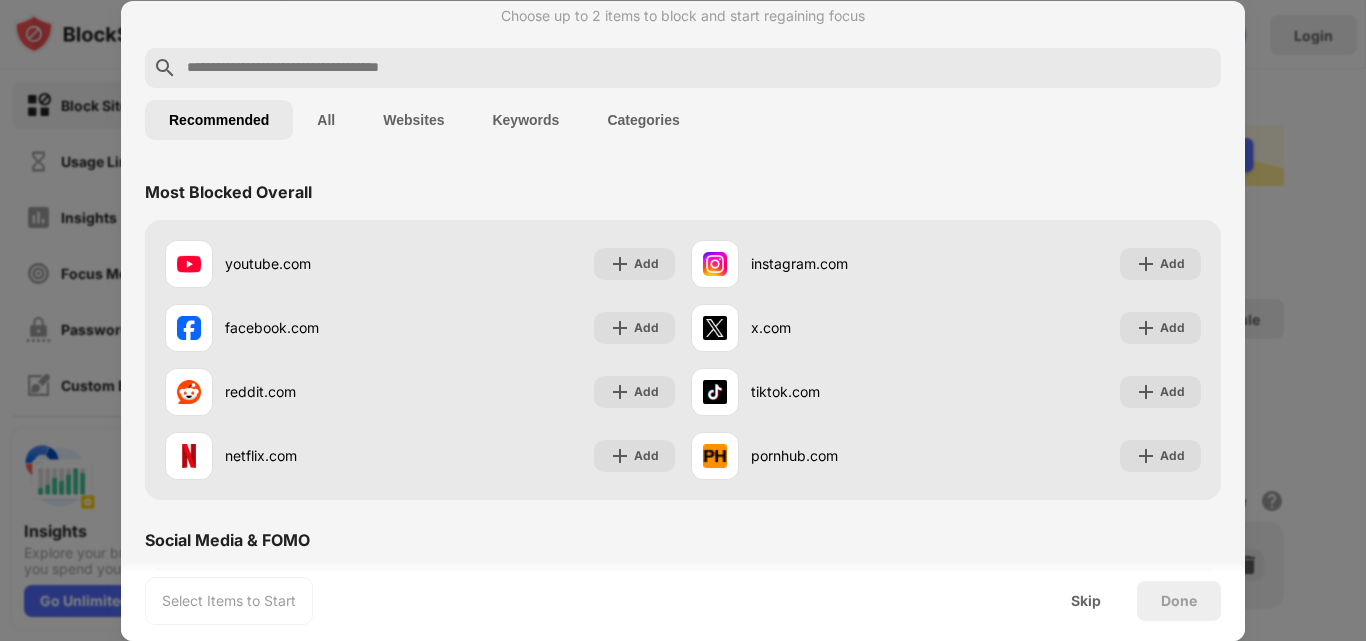 scroll, scrollTop: 0, scrollLeft: 0, axis: both 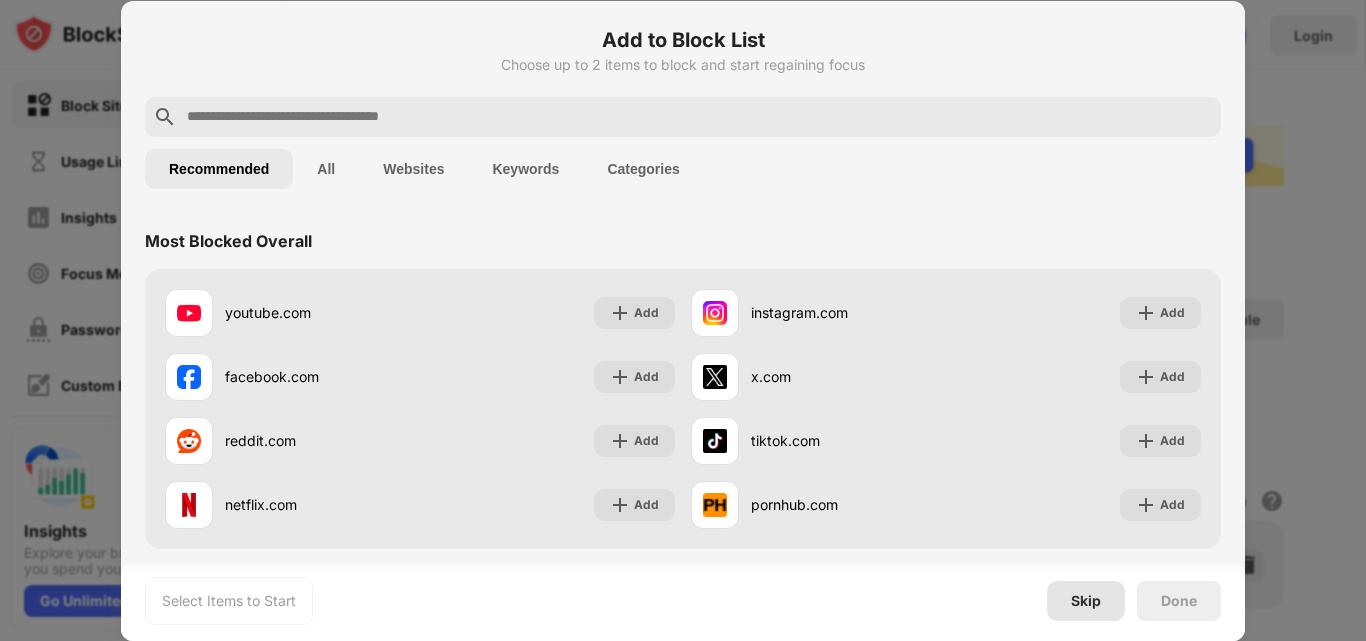 click on "Skip" at bounding box center [1086, 601] 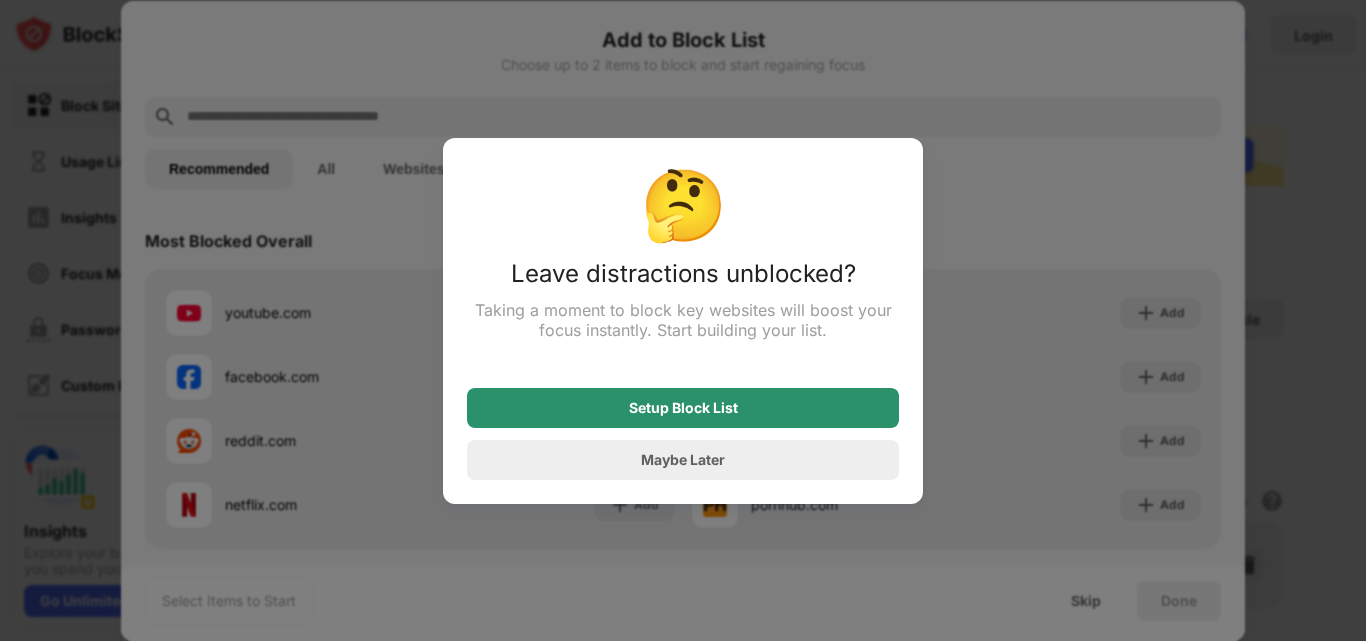click on "Setup Block List" at bounding box center [683, 408] 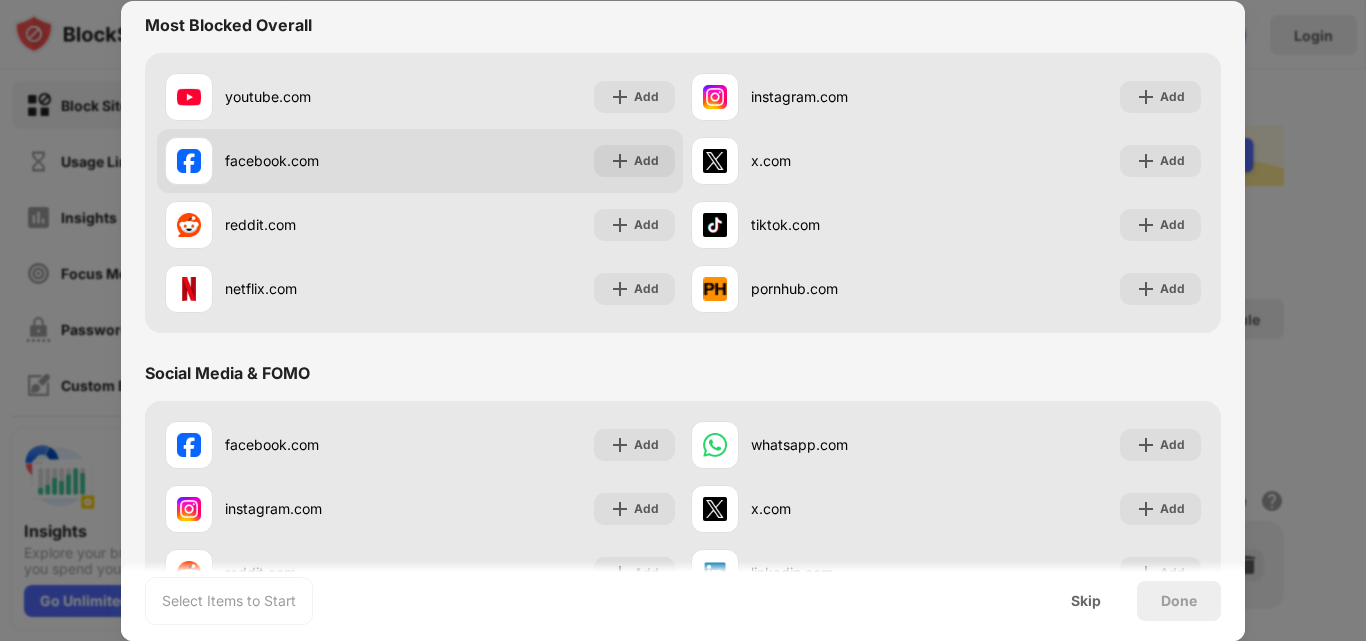 scroll, scrollTop: 200, scrollLeft: 0, axis: vertical 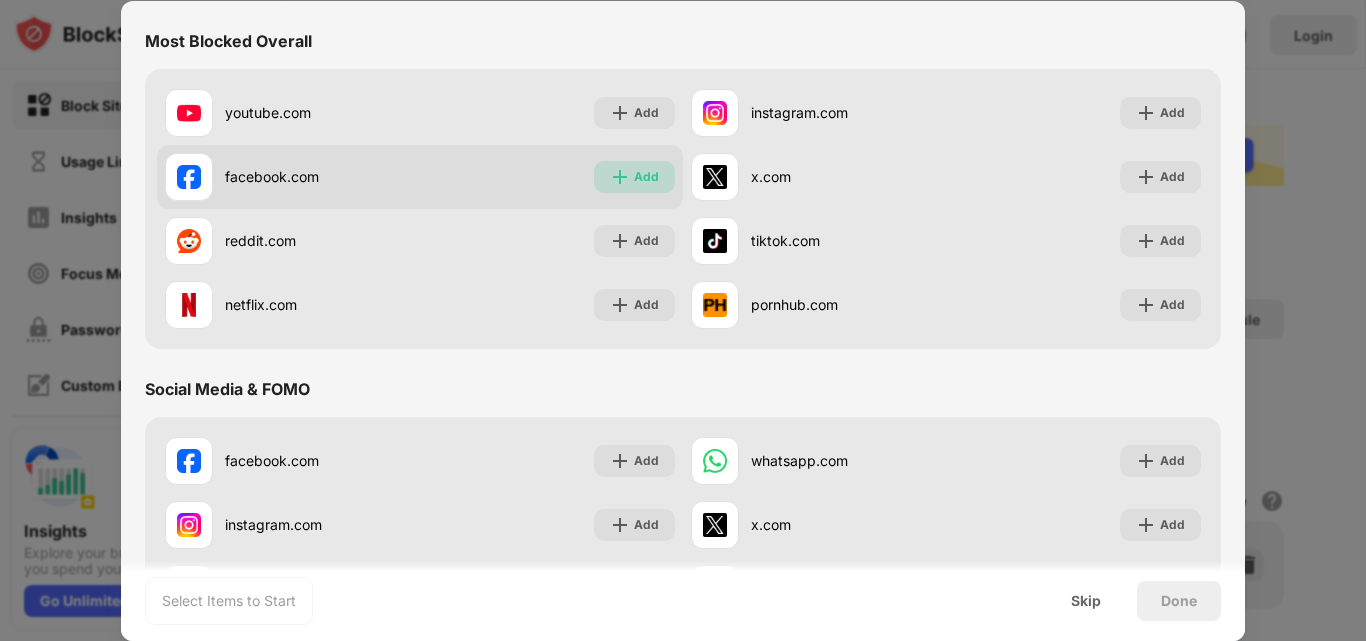drag, startPoint x: 634, startPoint y: 188, endPoint x: 644, endPoint y: 172, distance: 18.867962 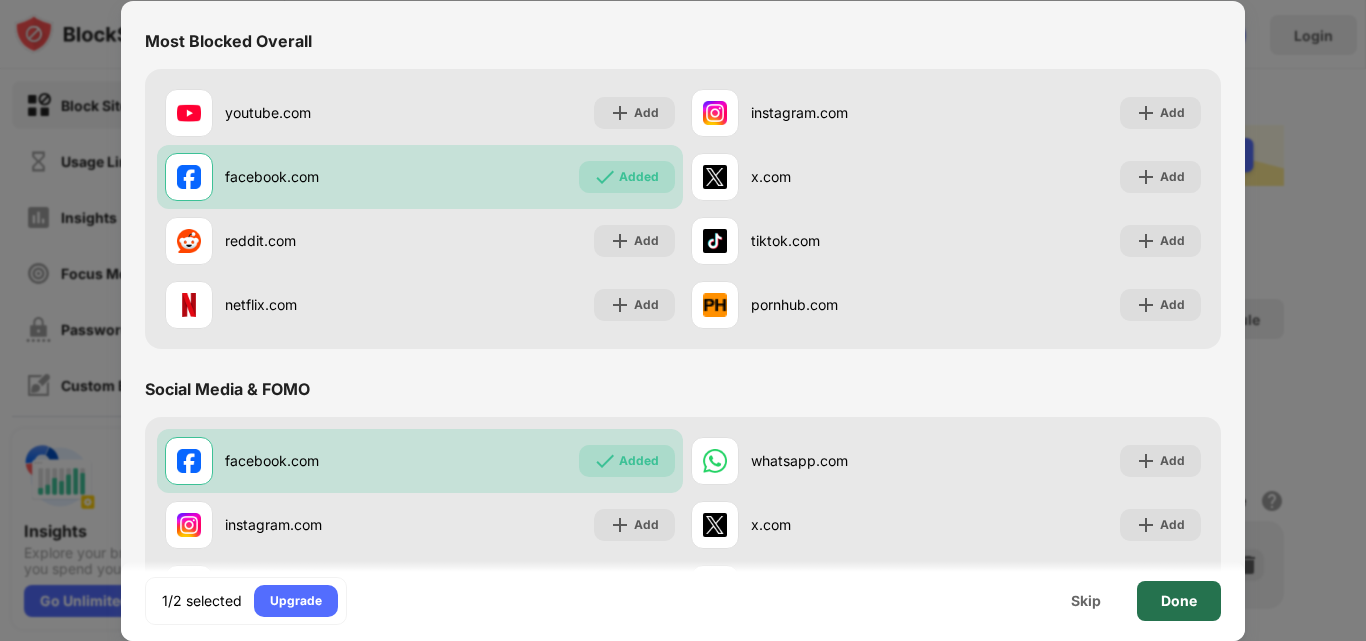 click on "Done" at bounding box center [1179, 601] 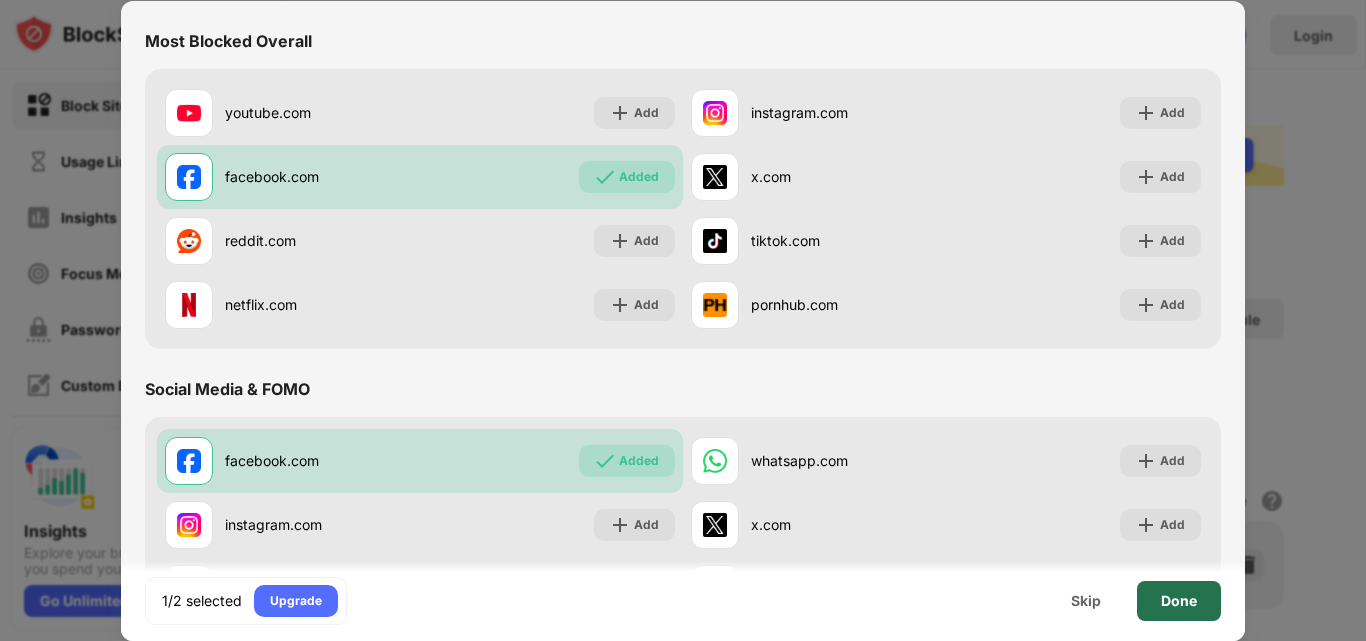 scroll, scrollTop: 0, scrollLeft: 0, axis: both 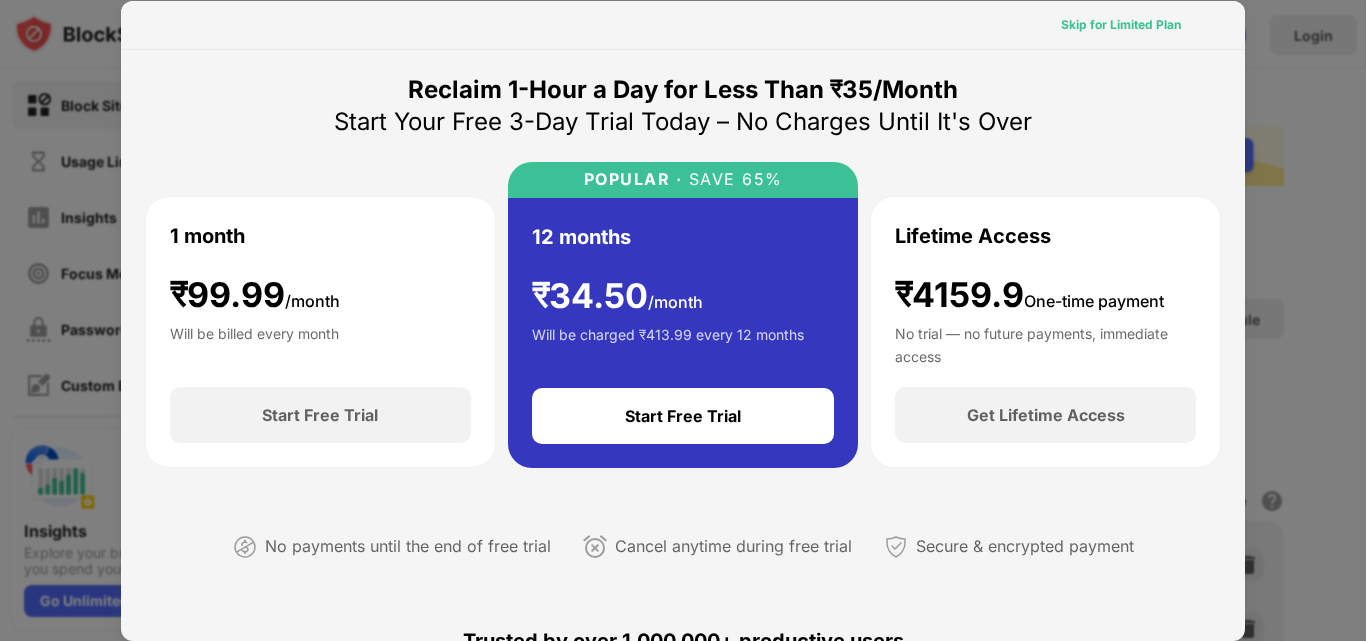 click on "Skip for Limited Plan" at bounding box center [1121, 25] 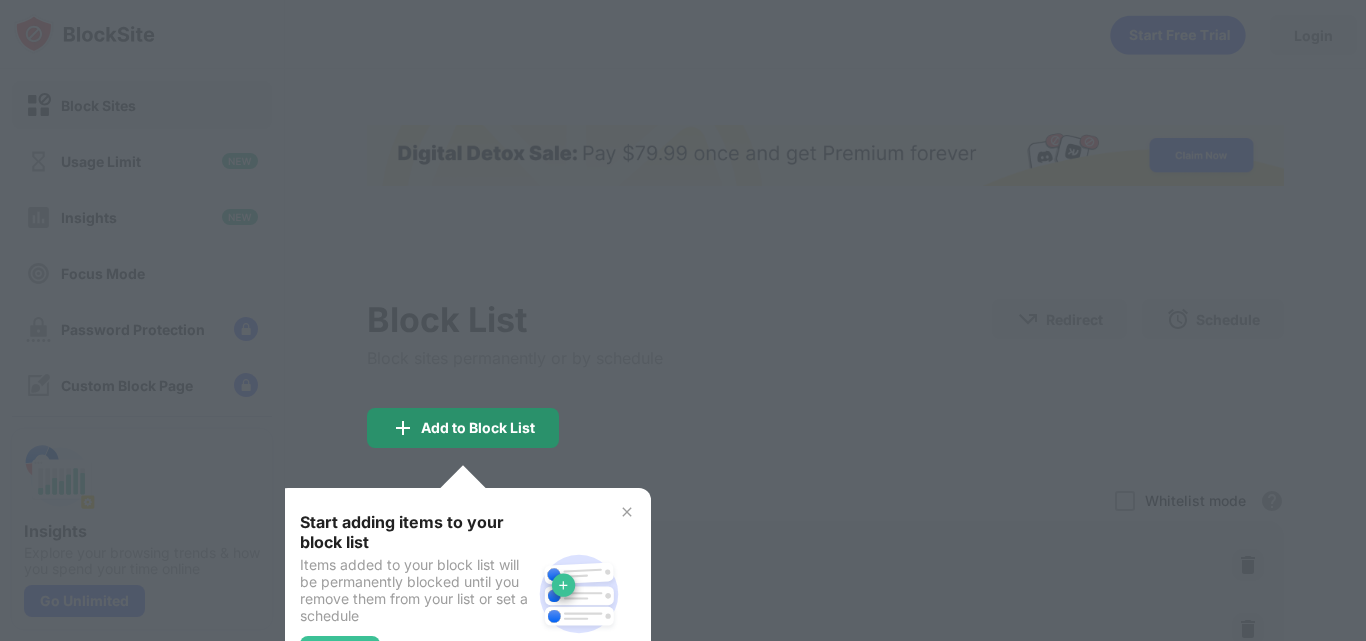 click on "Add to Block List" at bounding box center (478, 428) 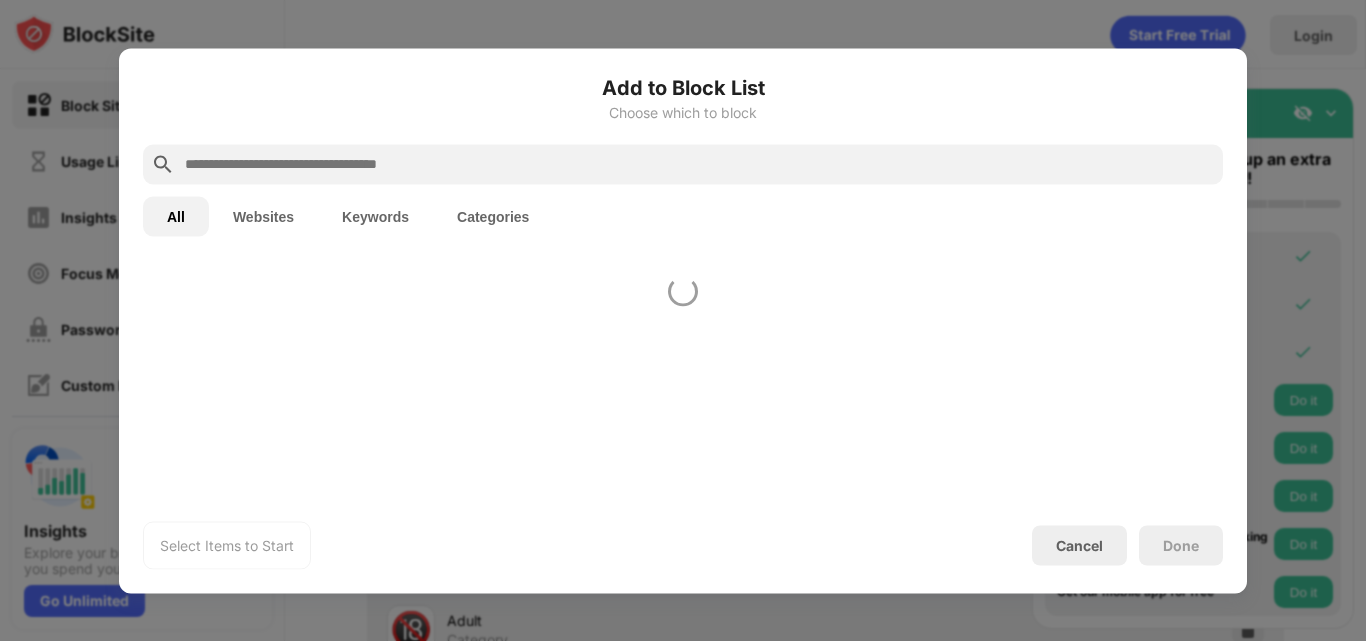 scroll, scrollTop: 0, scrollLeft: 0, axis: both 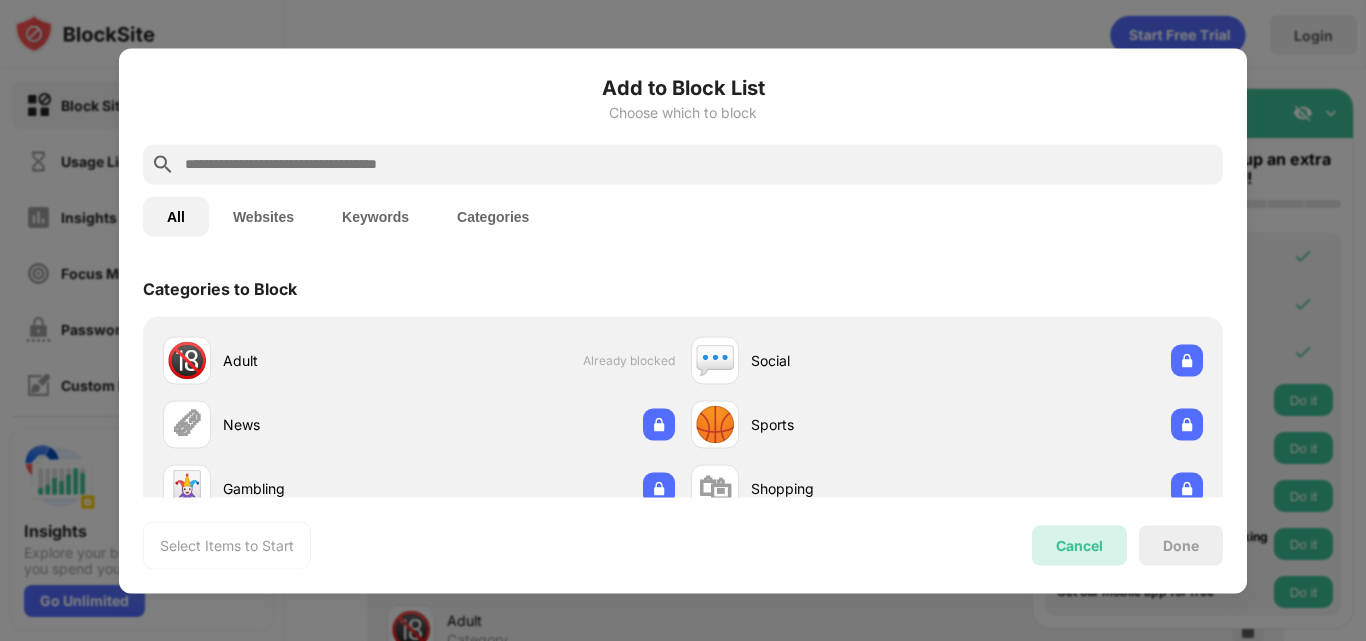 click on "Cancel" at bounding box center [1079, 545] 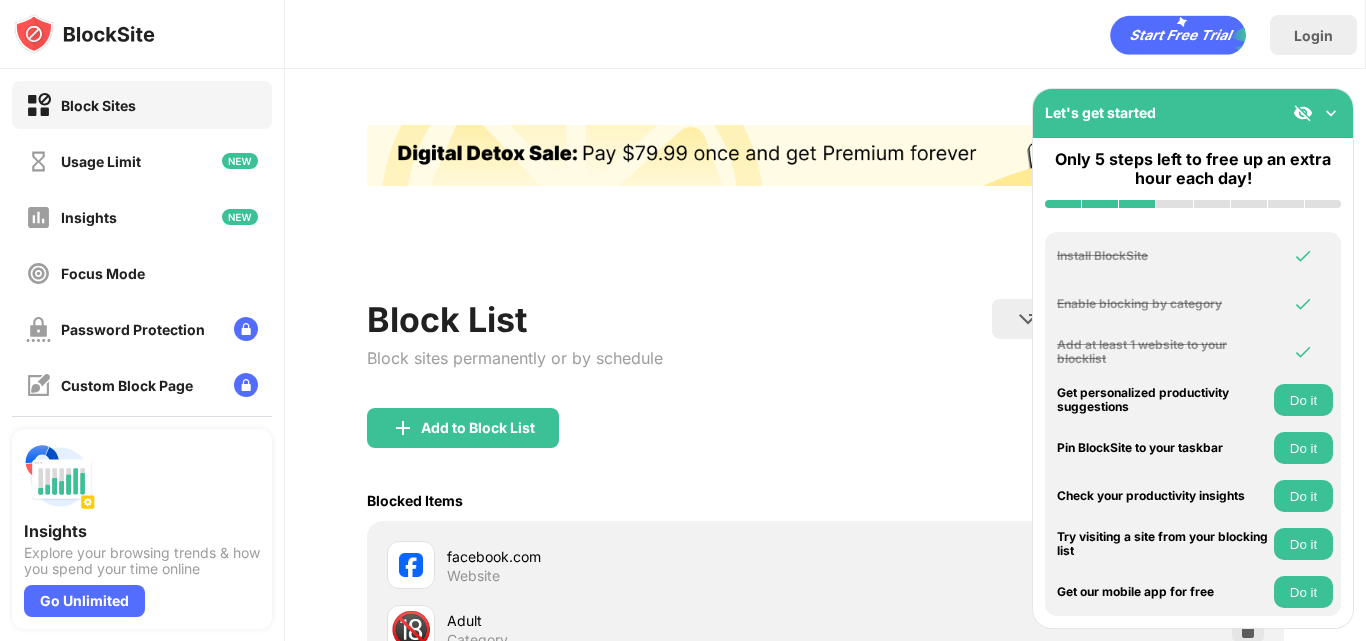scroll, scrollTop: 322, scrollLeft: 0, axis: vertical 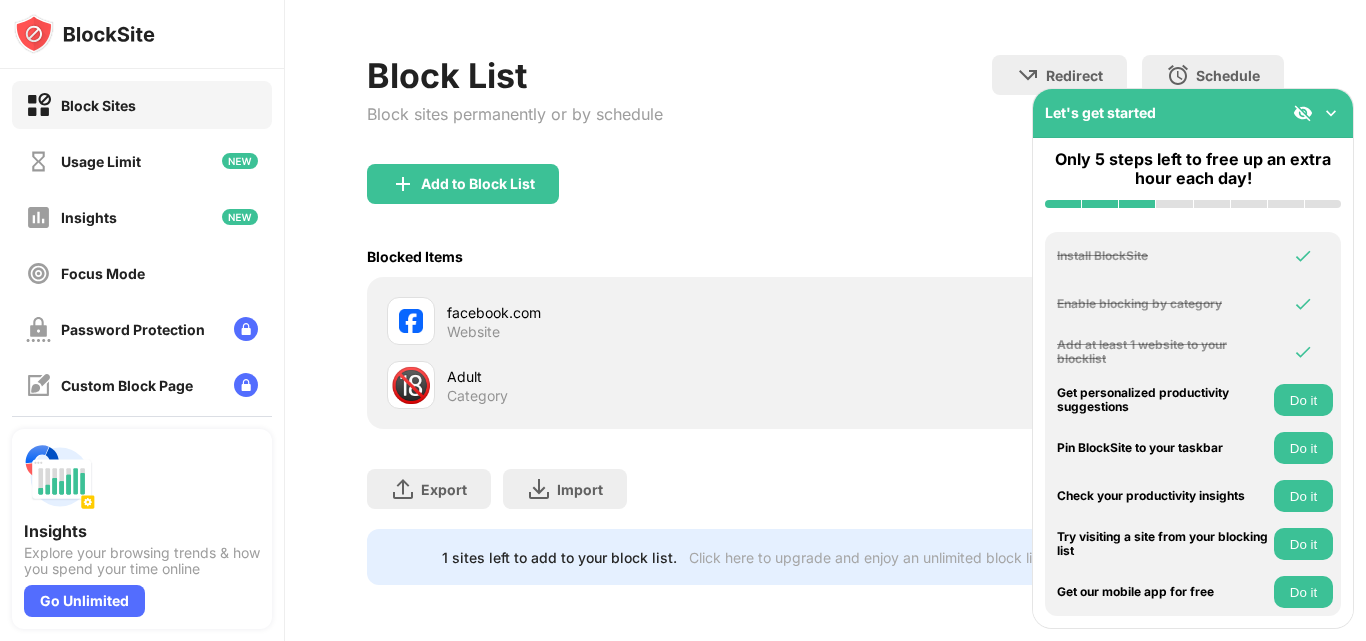 click at bounding box center [1331, 113] 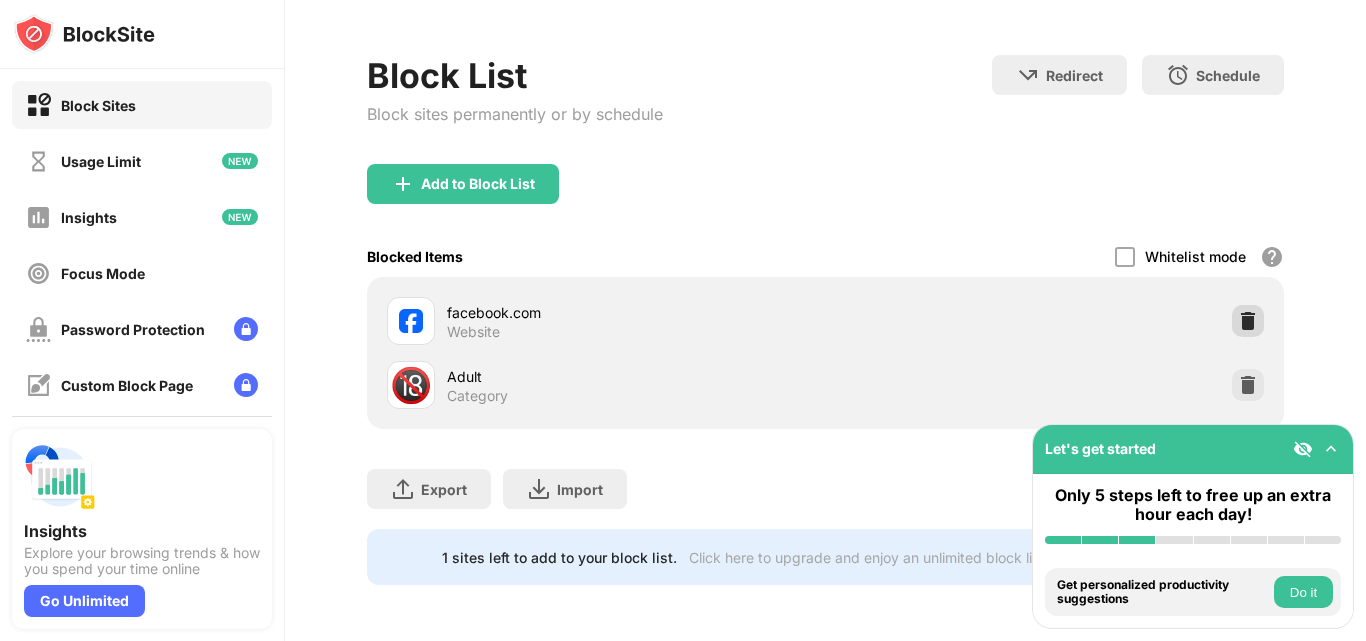 click at bounding box center [1248, 321] 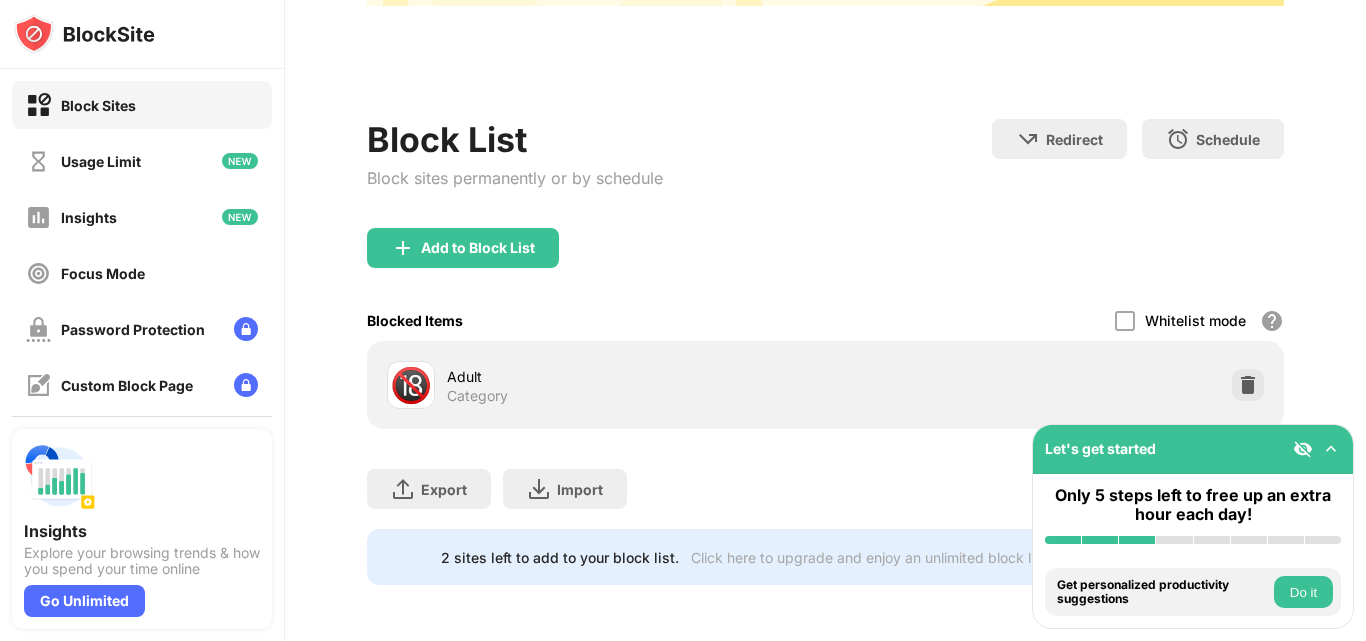 scroll, scrollTop: 258, scrollLeft: 0, axis: vertical 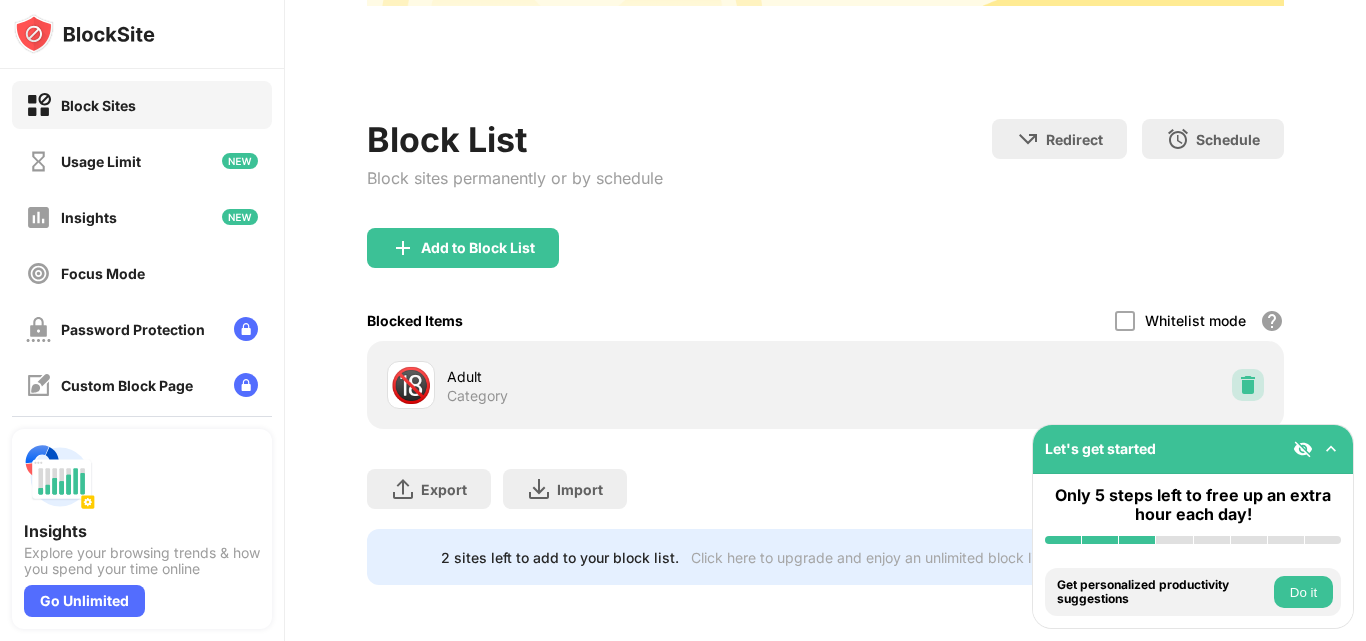 click at bounding box center [1248, 385] 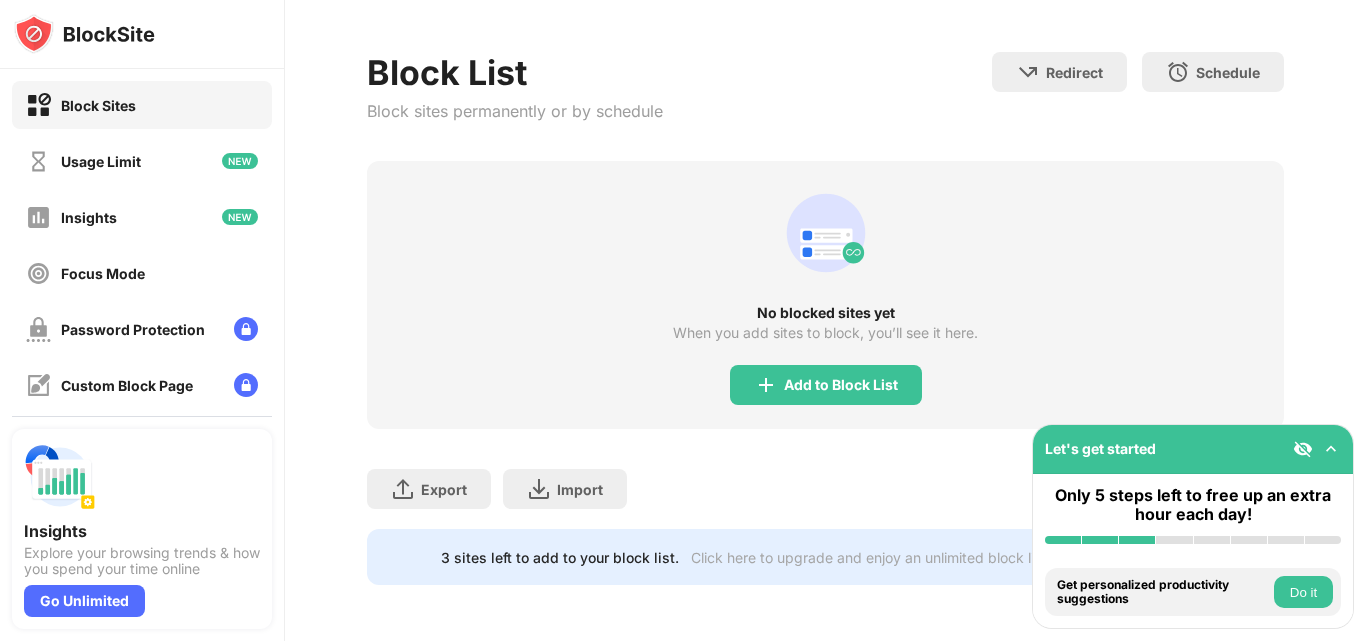 scroll, scrollTop: 311, scrollLeft: 0, axis: vertical 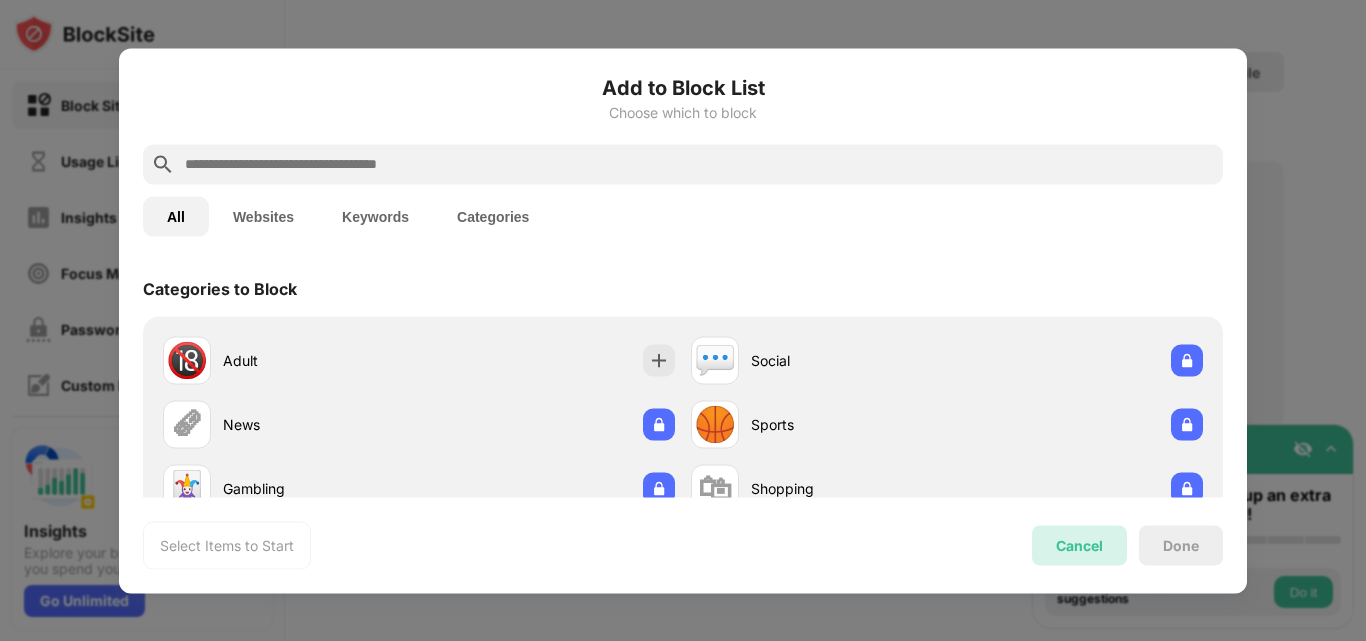 click on "Cancel" at bounding box center [1079, 545] 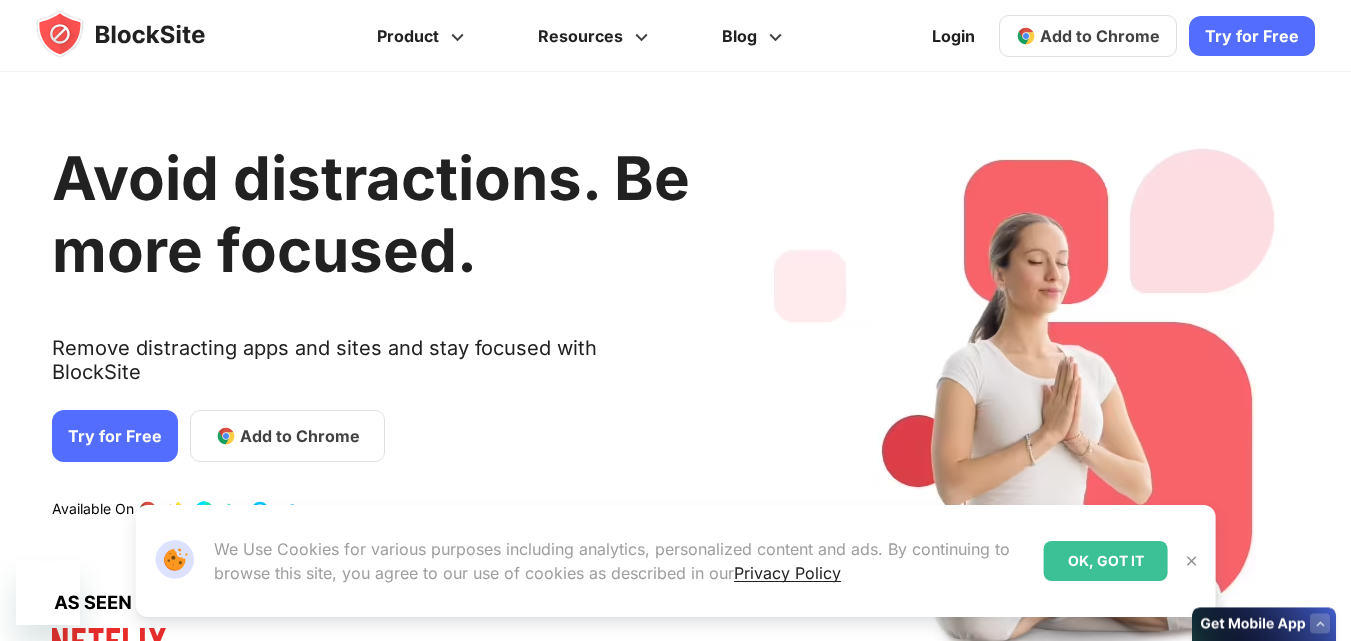 scroll, scrollTop: 0, scrollLeft: 0, axis: both 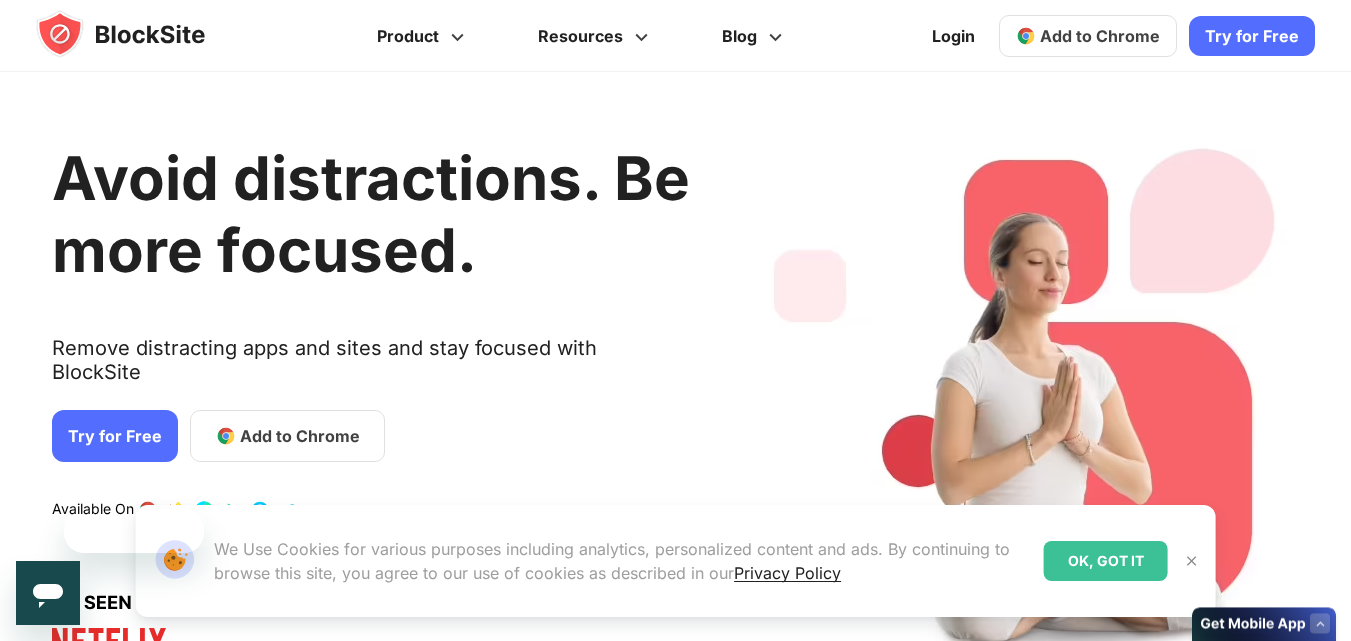 click on "Add to Chrome" at bounding box center (1100, 36) 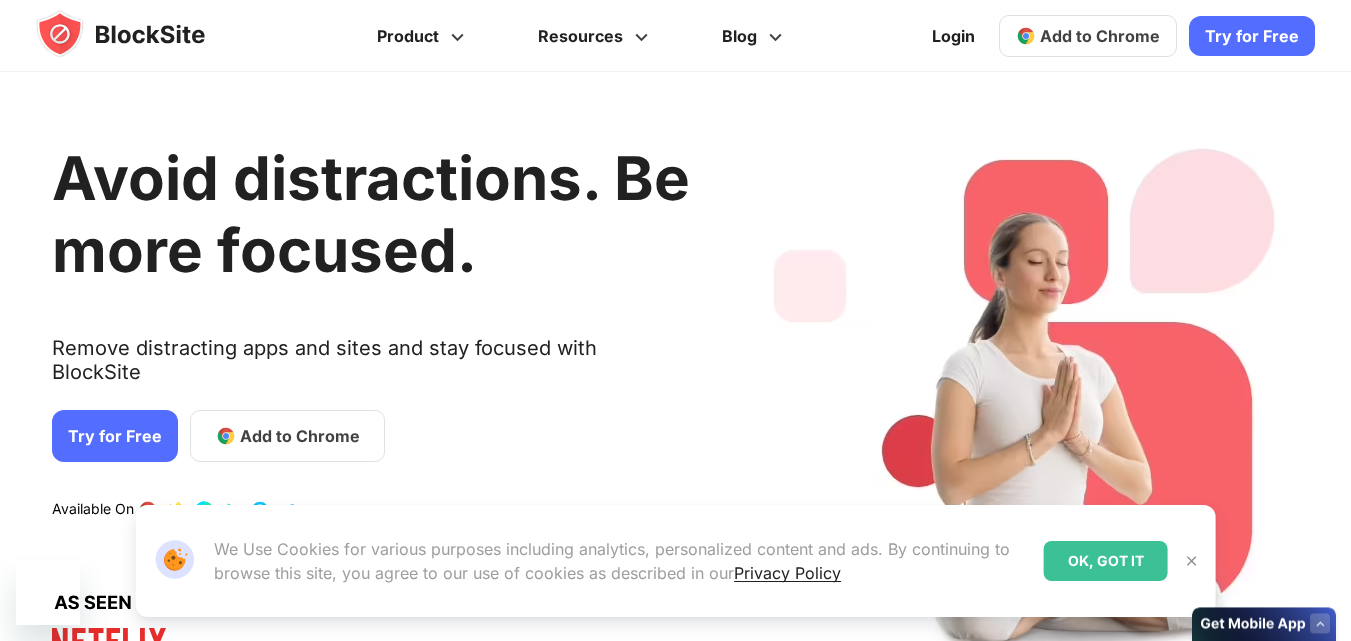 scroll, scrollTop: 0, scrollLeft: 0, axis: both 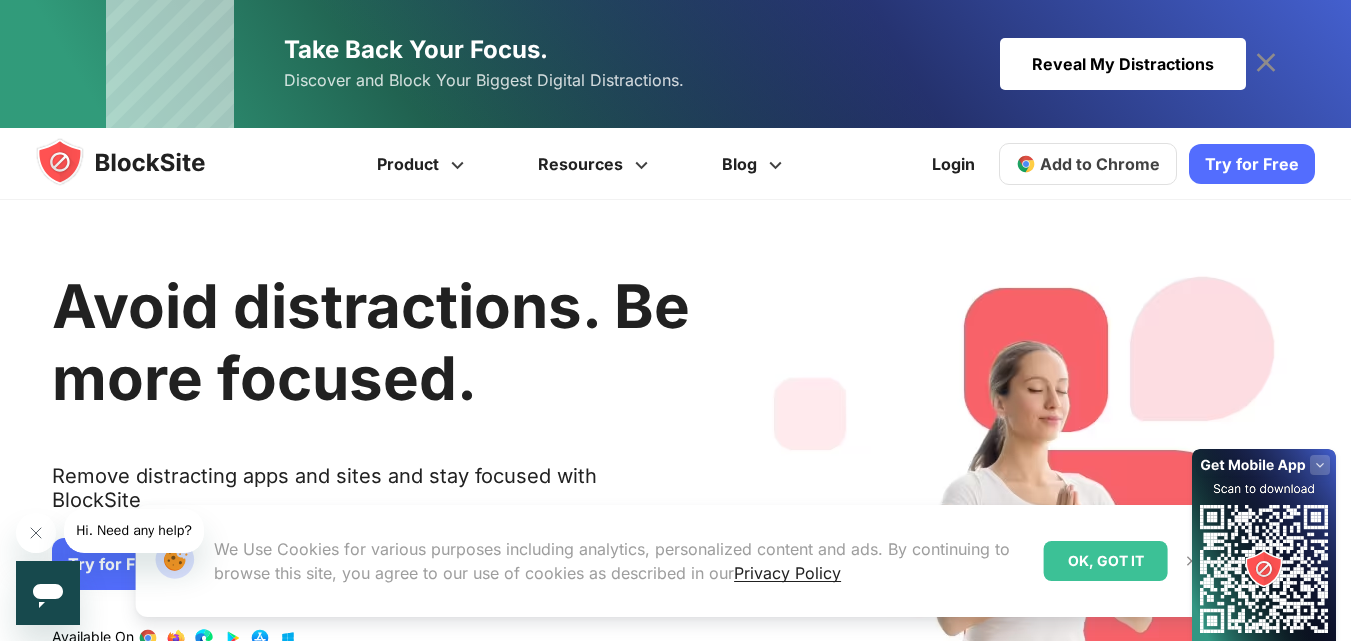 click on "Add to Chrome" at bounding box center (1100, 164) 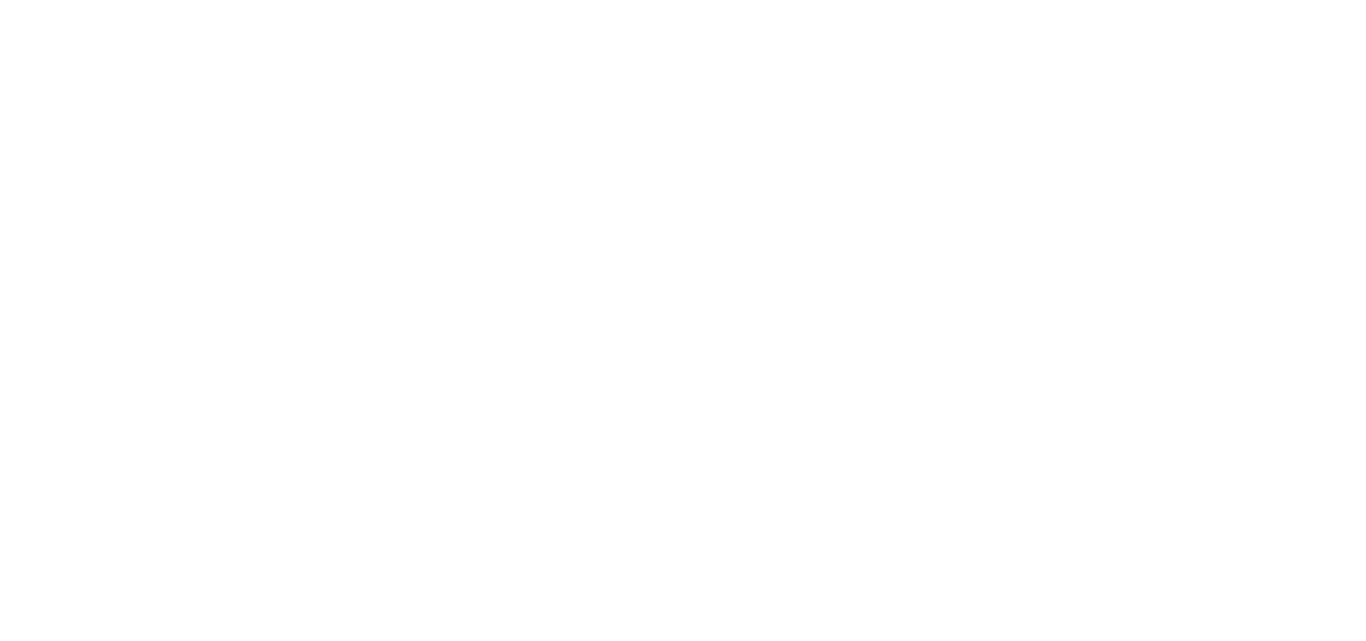 scroll, scrollTop: 0, scrollLeft: 0, axis: both 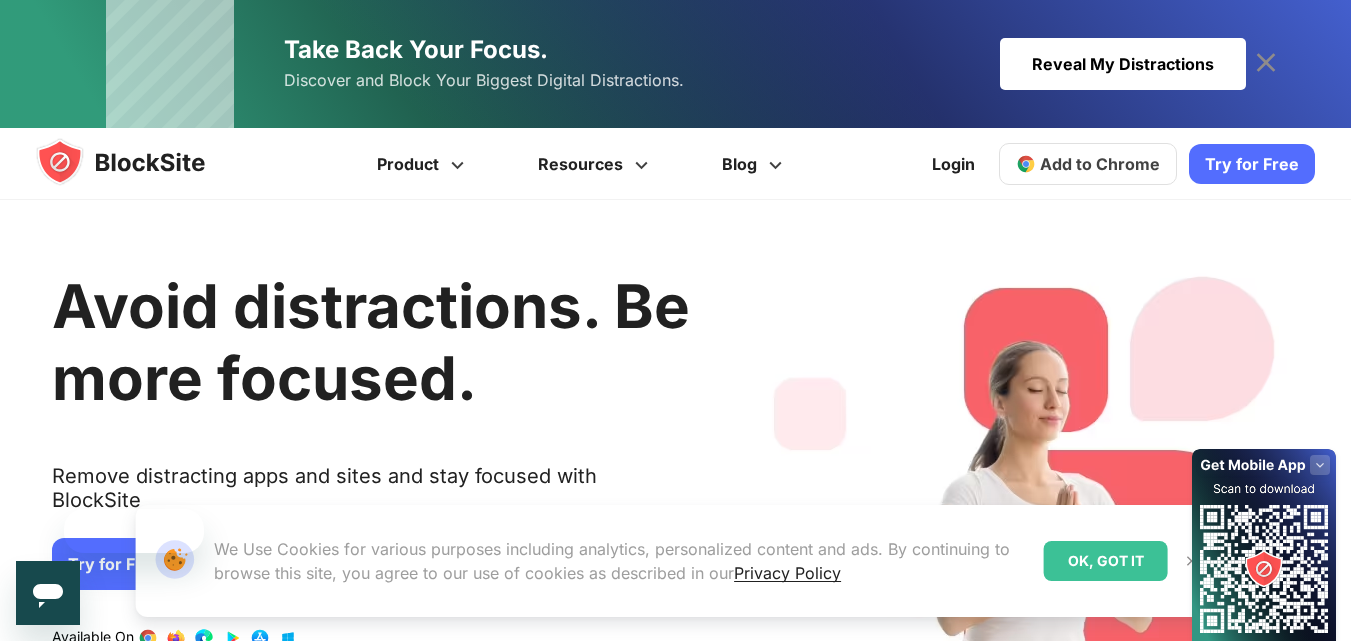 click on "Add to Chrome" at bounding box center (1100, 164) 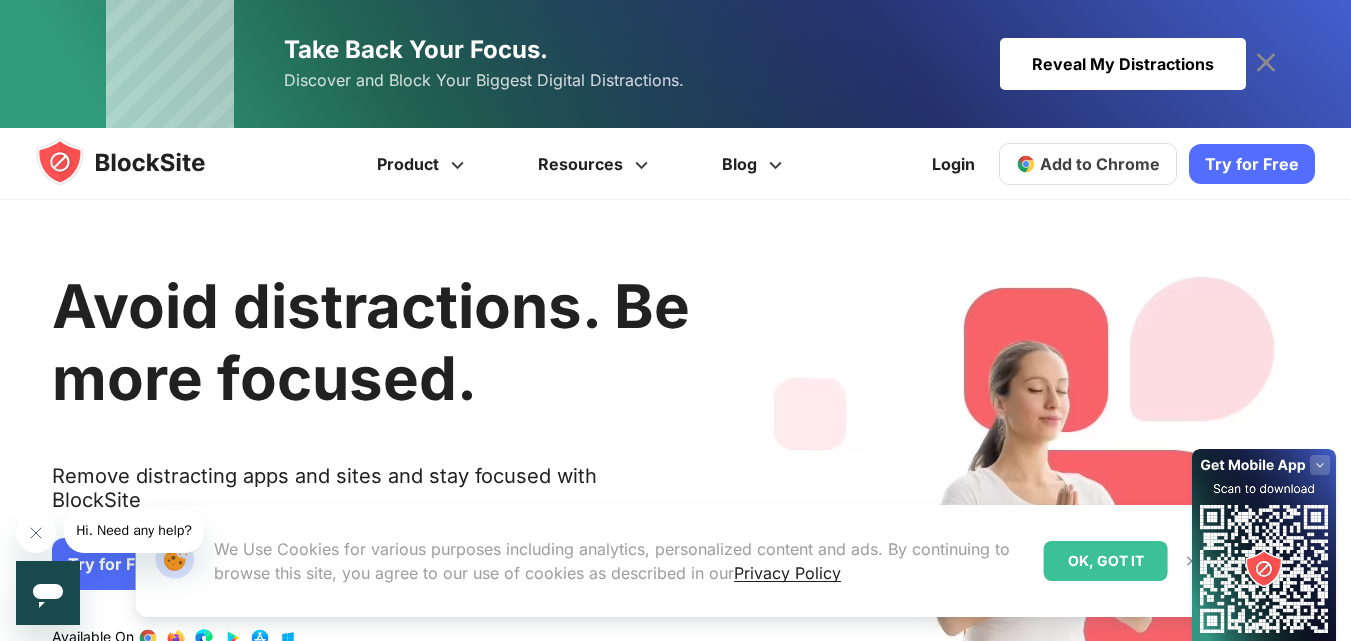 scroll, scrollTop: 0, scrollLeft: 0, axis: both 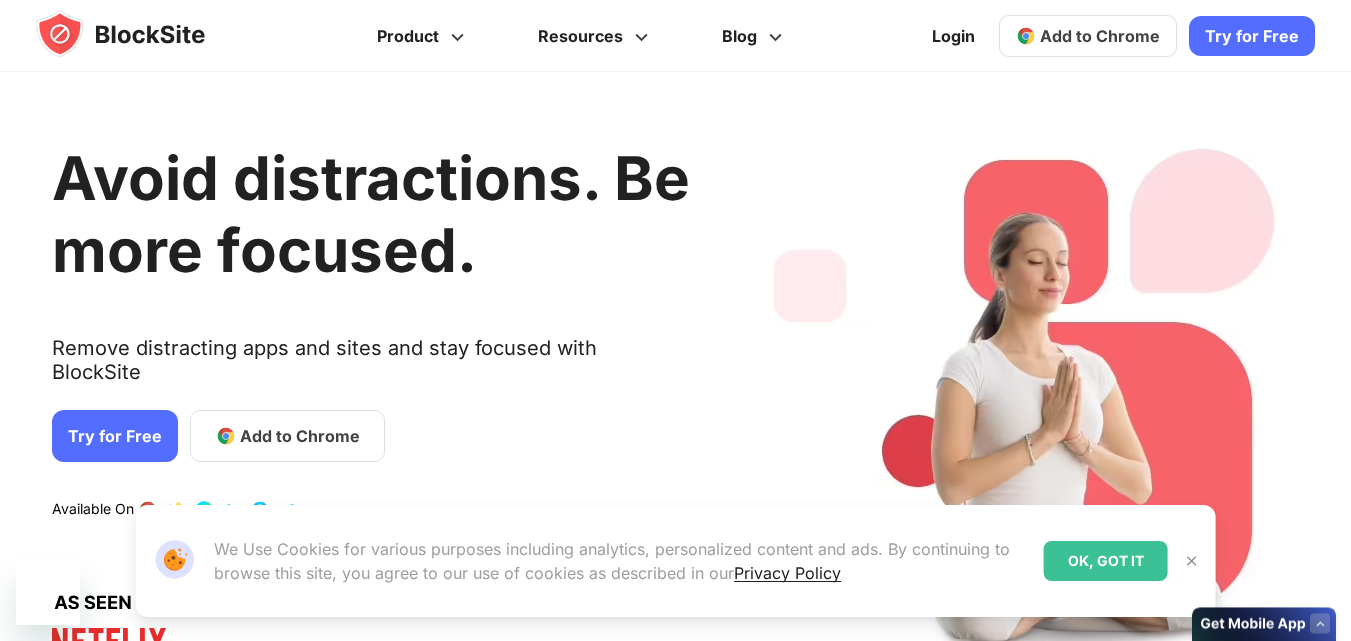 drag, startPoint x: 0, startPoint y: 0, endPoint x: 1112, endPoint y: 55, distance: 1113.3594 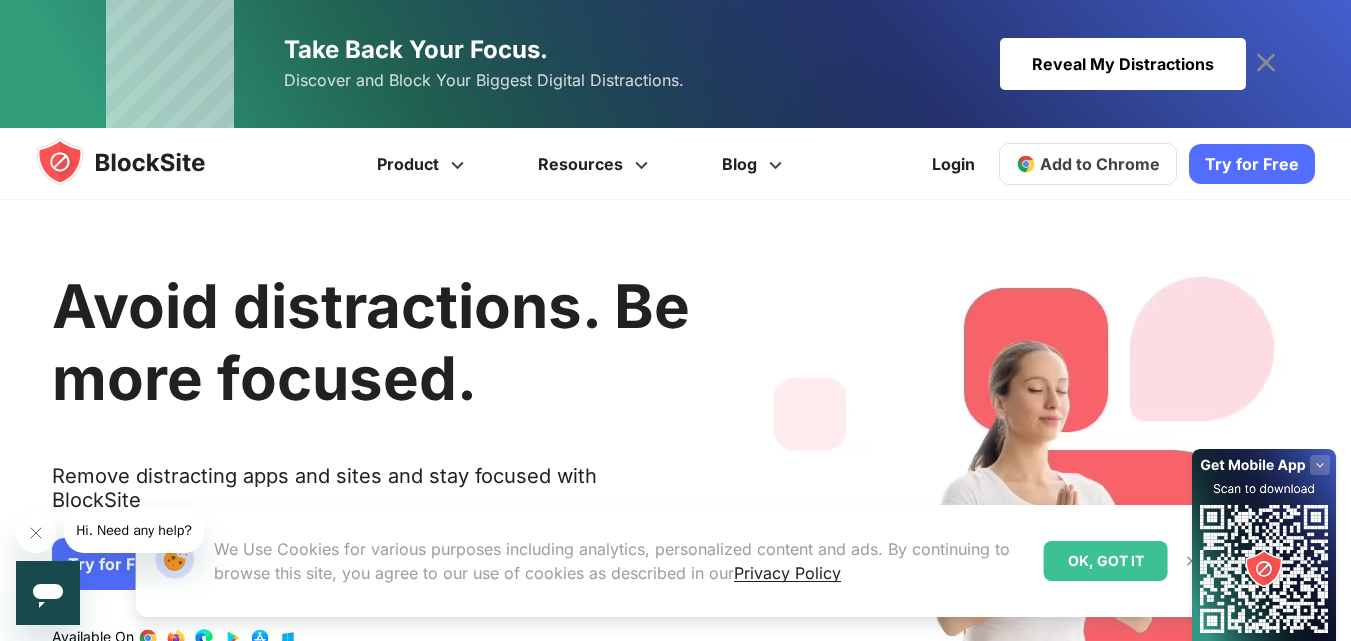 scroll, scrollTop: 0, scrollLeft: 0, axis: both 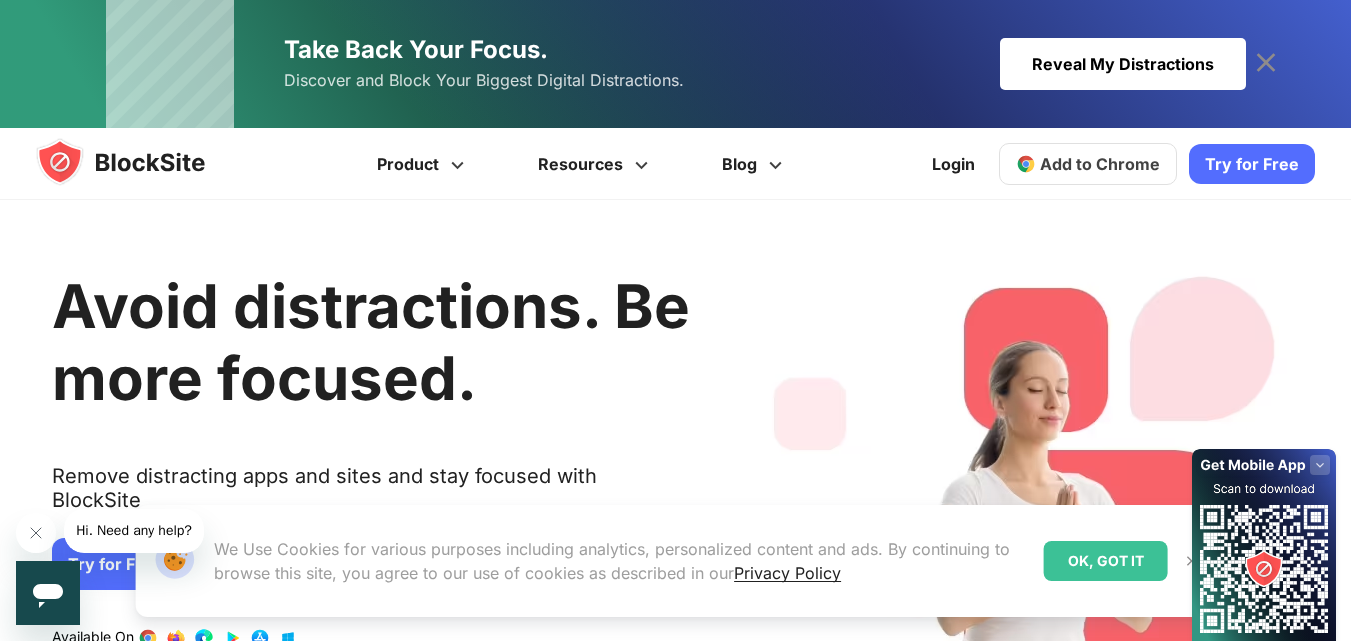 click on "Add to Chrome" at bounding box center [1100, 164] 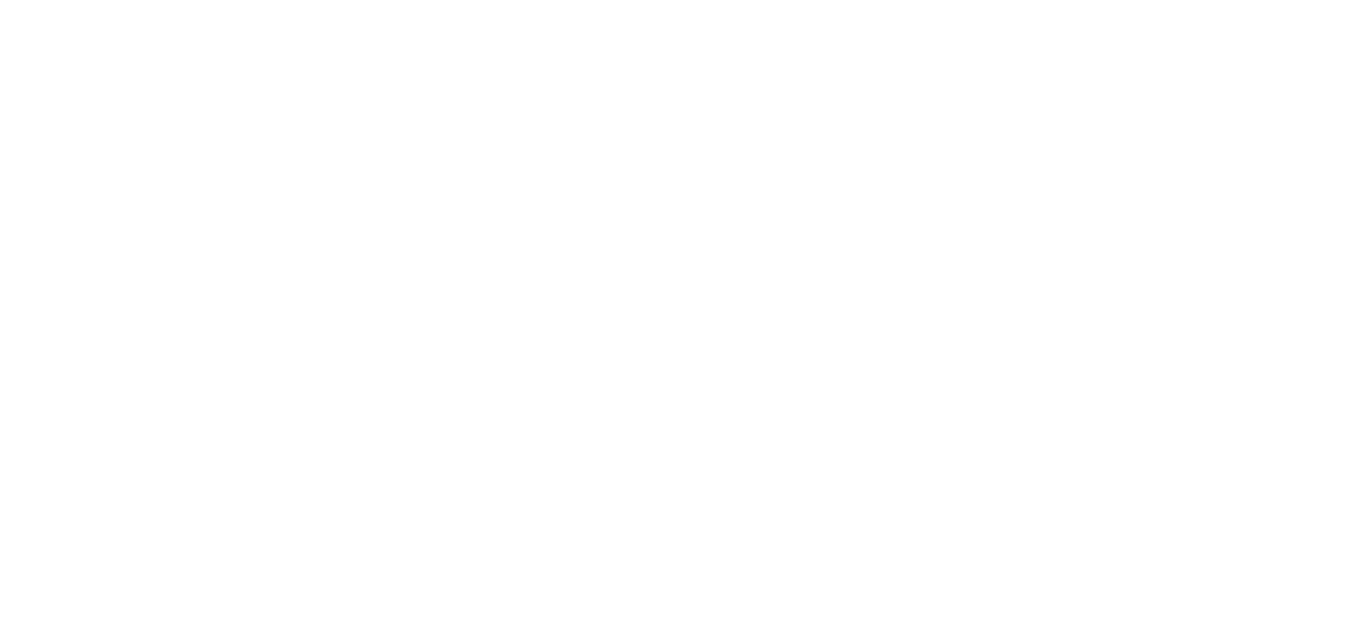 scroll, scrollTop: 0, scrollLeft: 0, axis: both 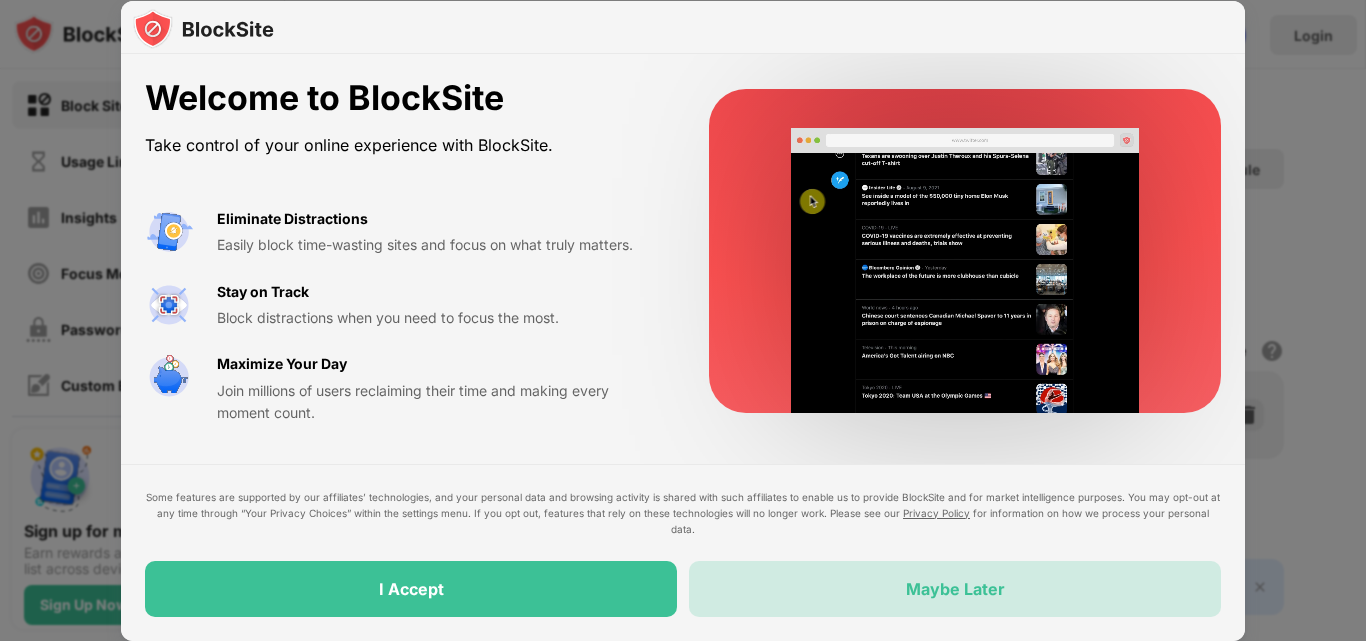 click on "Maybe Later" at bounding box center [955, 589] 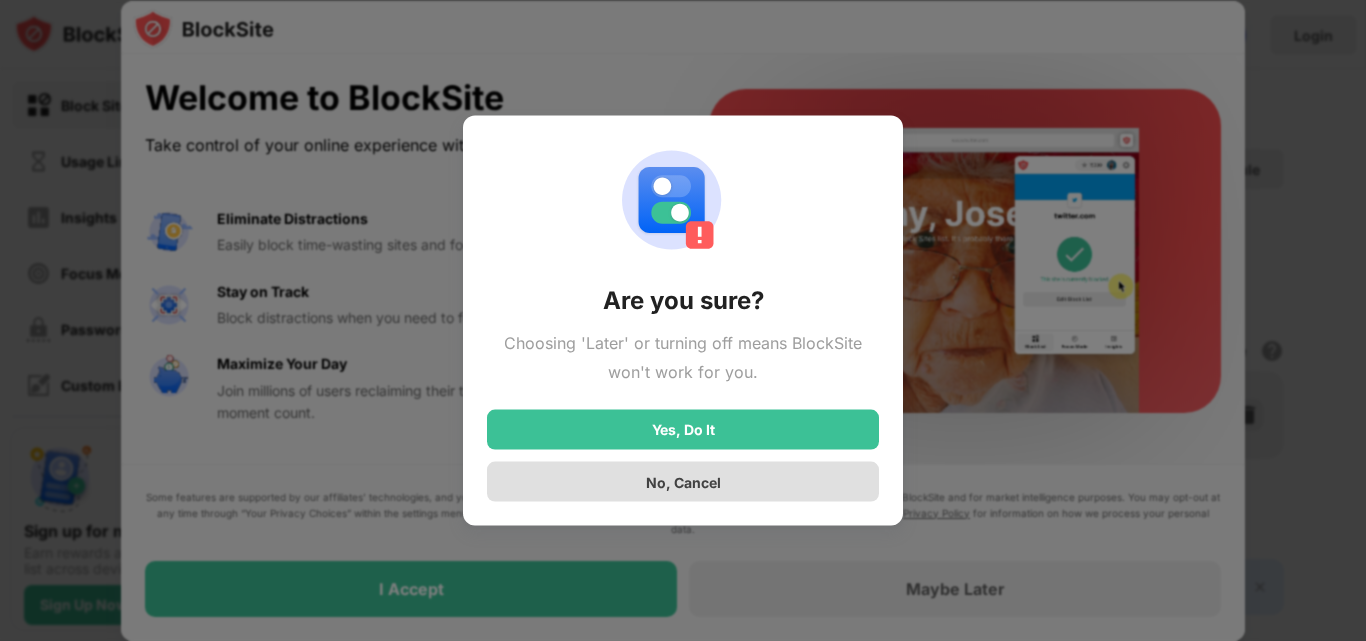 click on "No, Cancel" at bounding box center [683, 481] 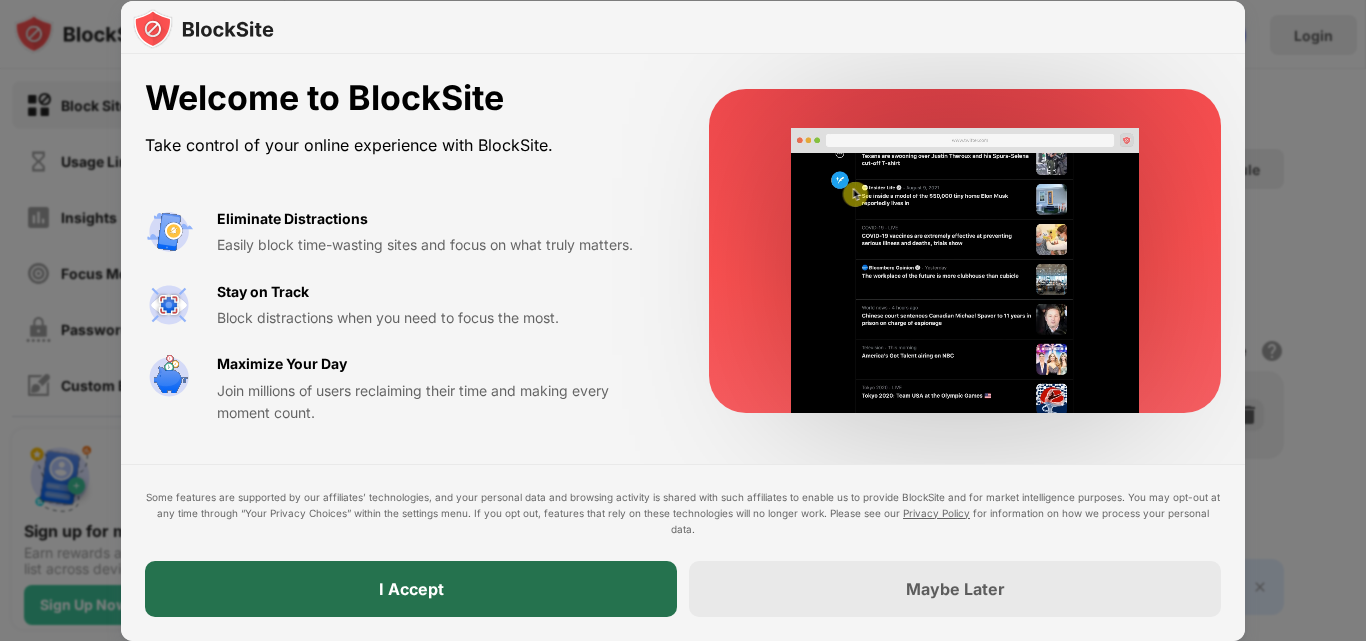 click on "I Accept" at bounding box center [411, 589] 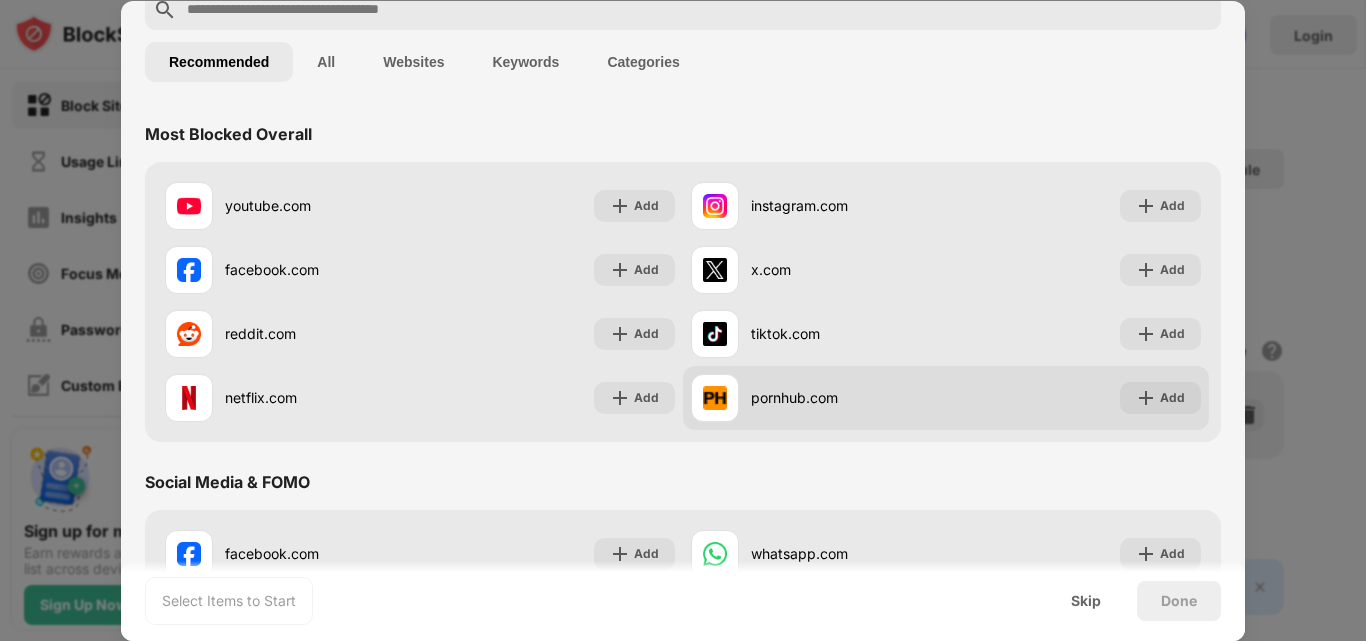 scroll, scrollTop: 100, scrollLeft: 0, axis: vertical 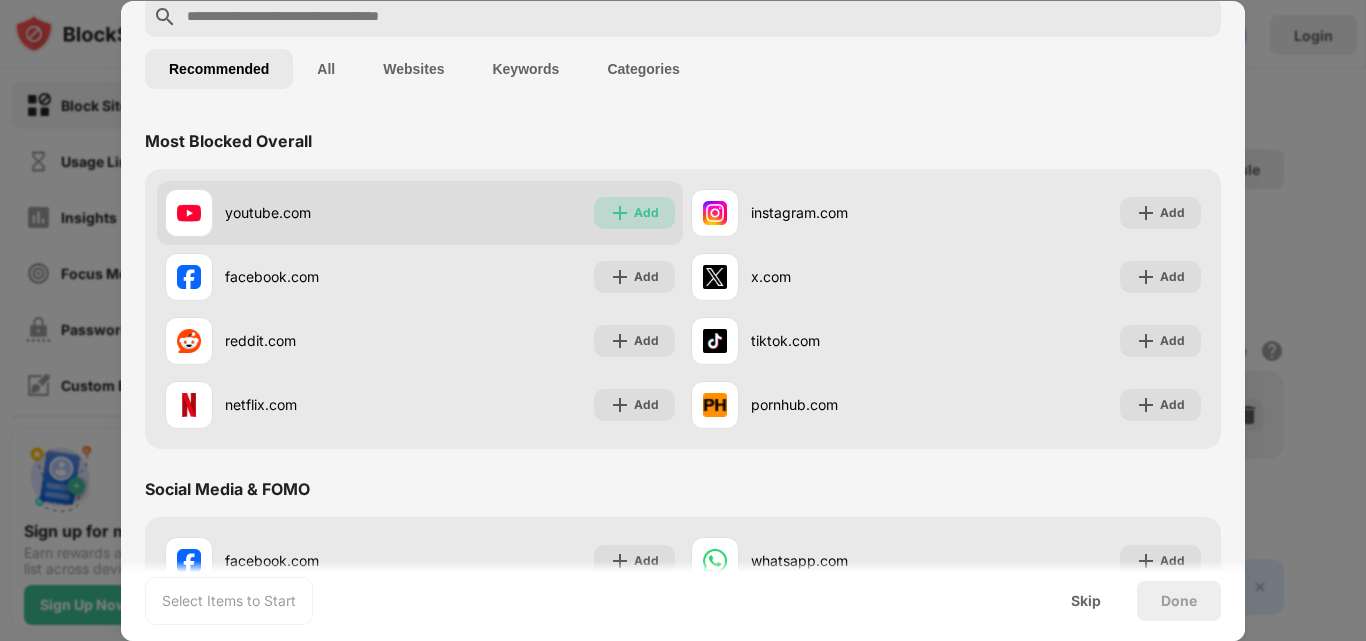 click on "Add" at bounding box center (646, 213) 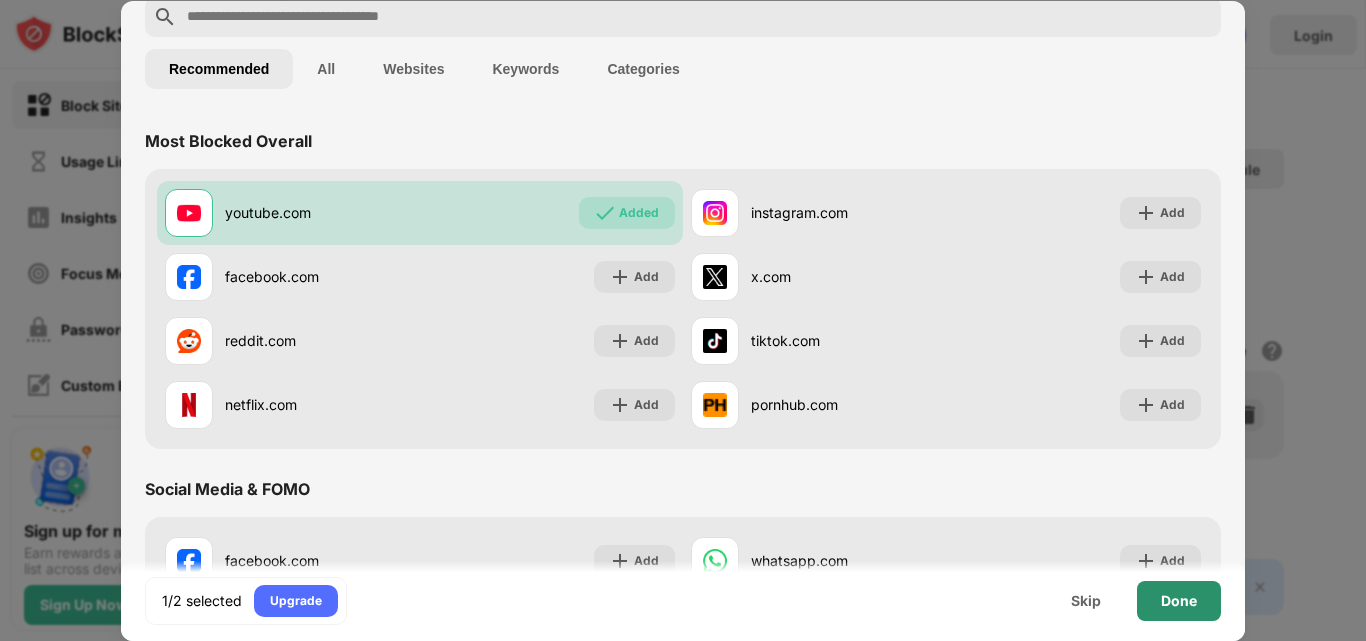 click on "Done" at bounding box center (1179, 601) 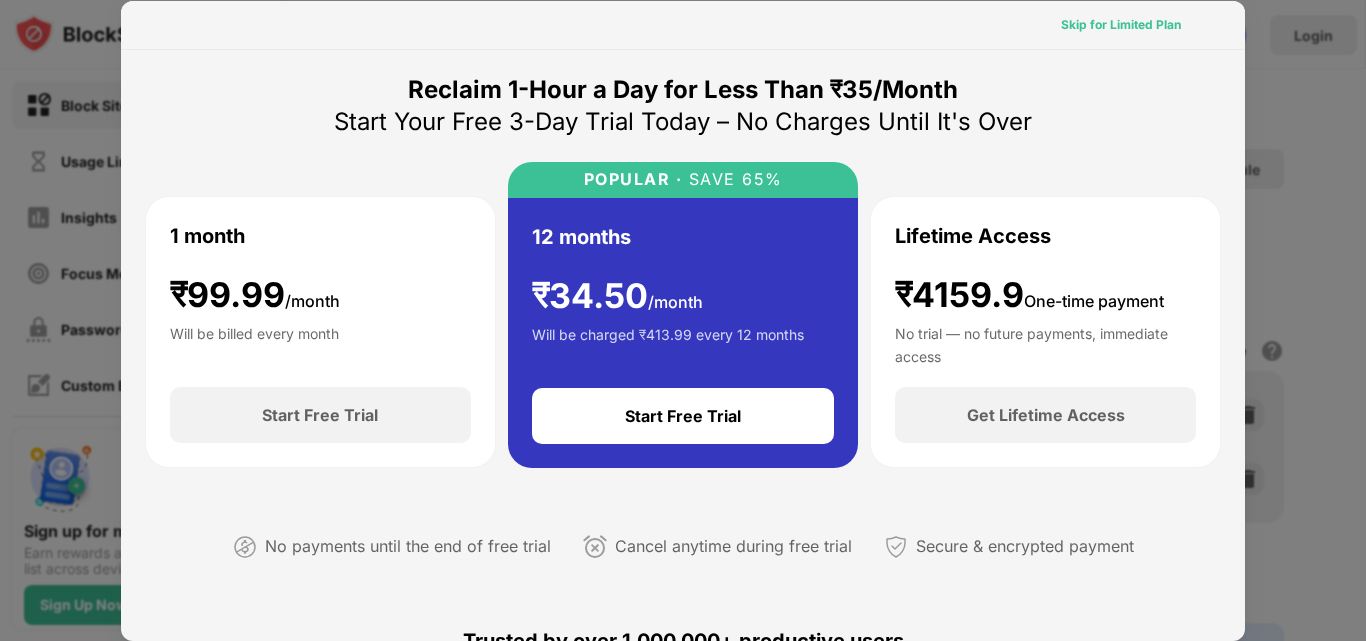 click on "Skip for Limited Plan" at bounding box center [1121, 25] 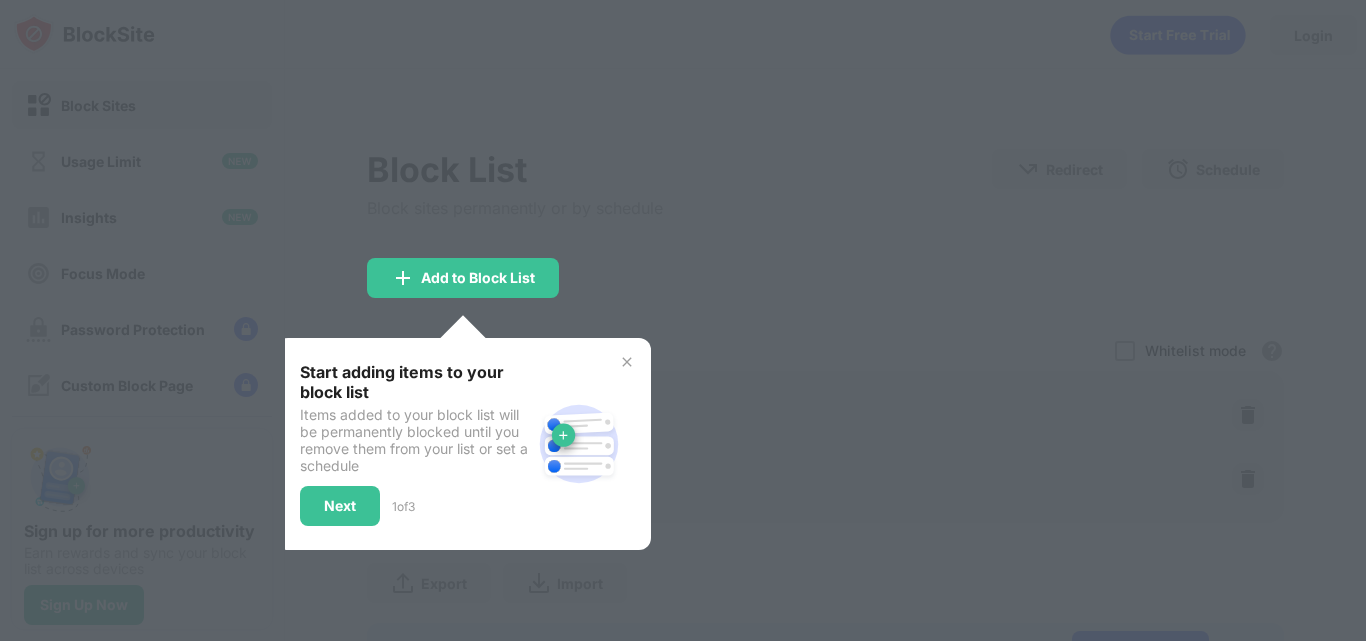 click on "Start adding items to your block list Items added to your block list will be permanently blocked until you remove them from your list or set a schedule Next 1  of  3" at bounding box center (463, 444) 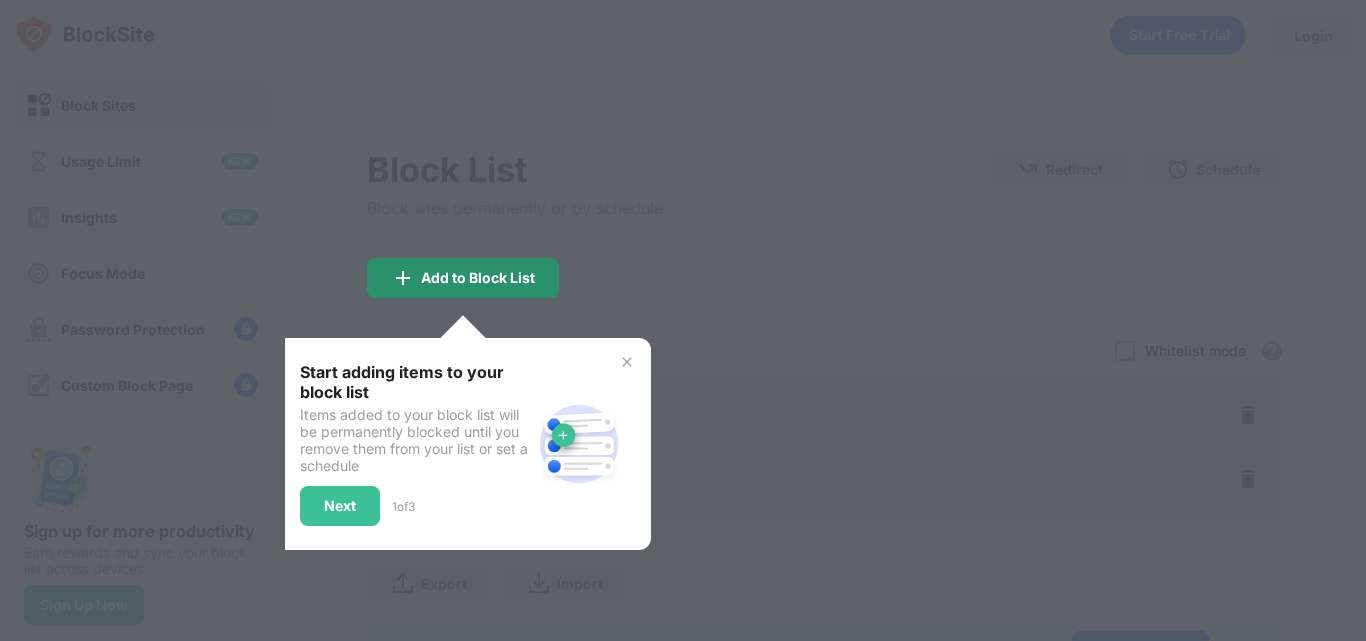 click on "Add to Block List" at bounding box center (478, 278) 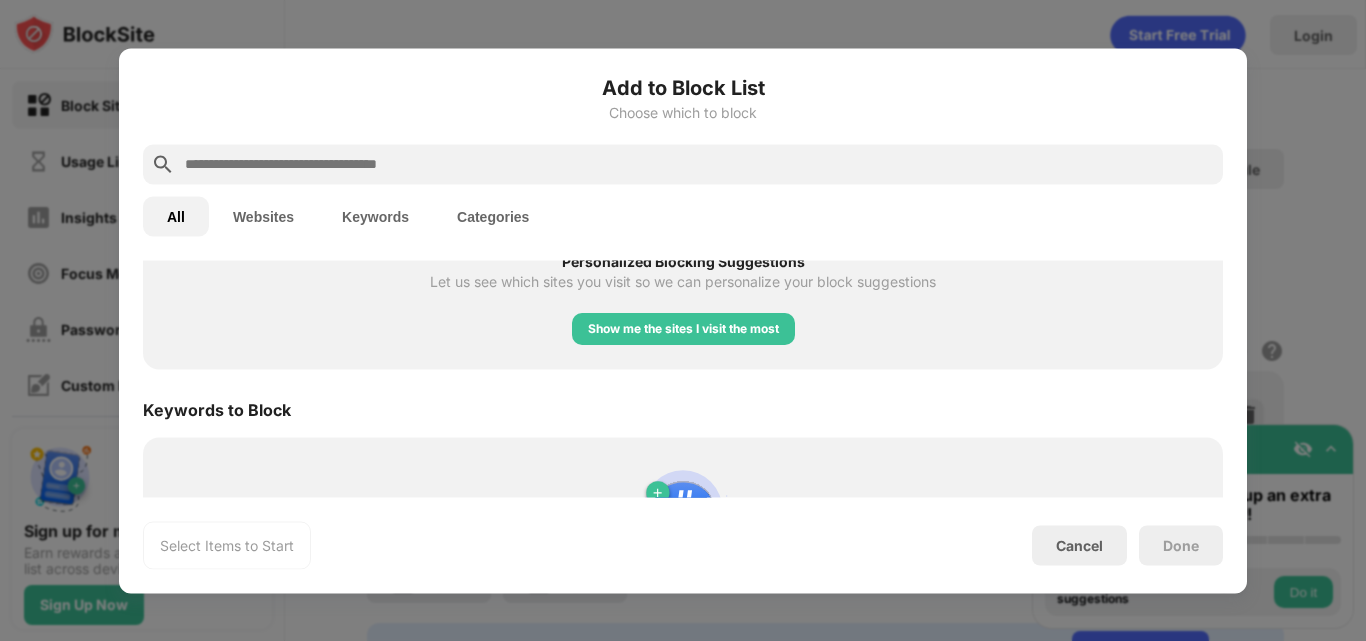 scroll, scrollTop: 947, scrollLeft: 0, axis: vertical 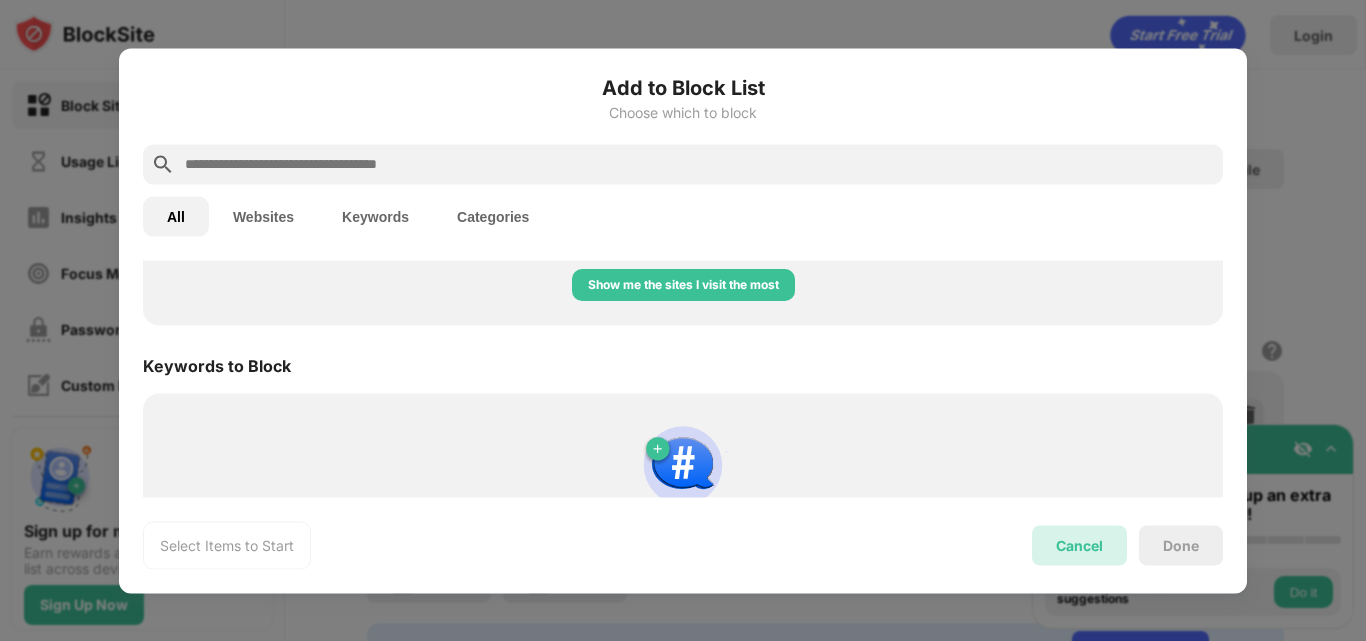 click on "Cancel" at bounding box center (1079, 545) 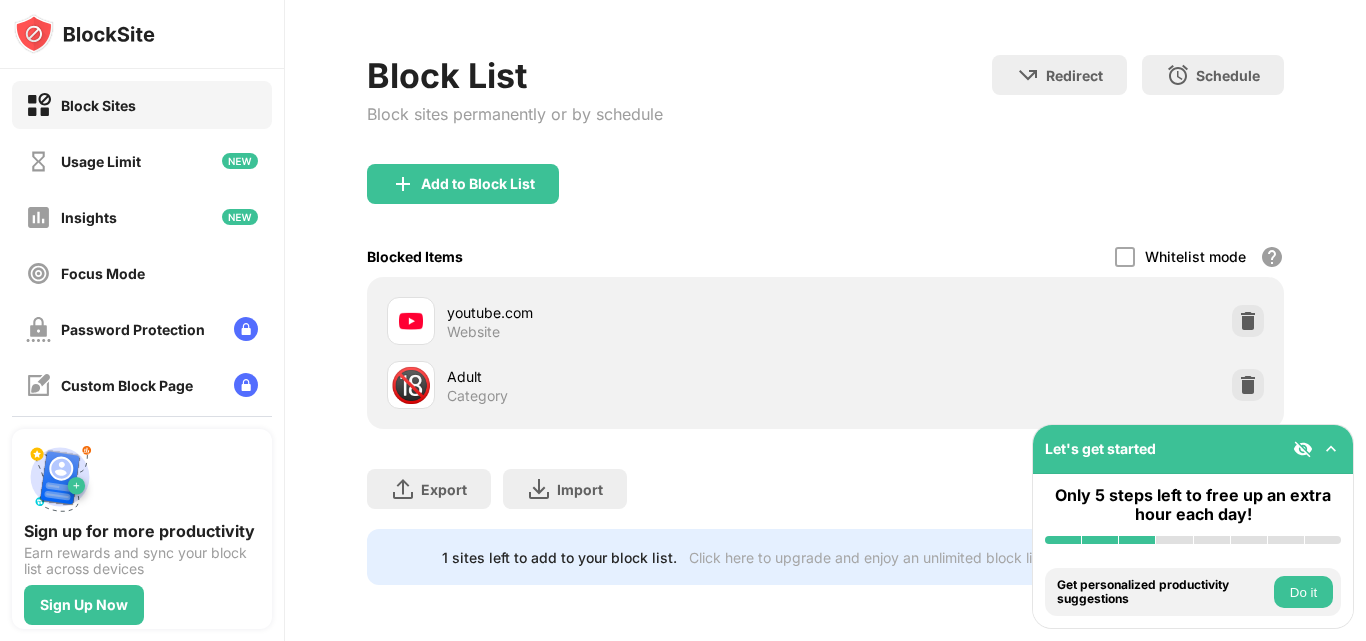 scroll, scrollTop: 172, scrollLeft: 0, axis: vertical 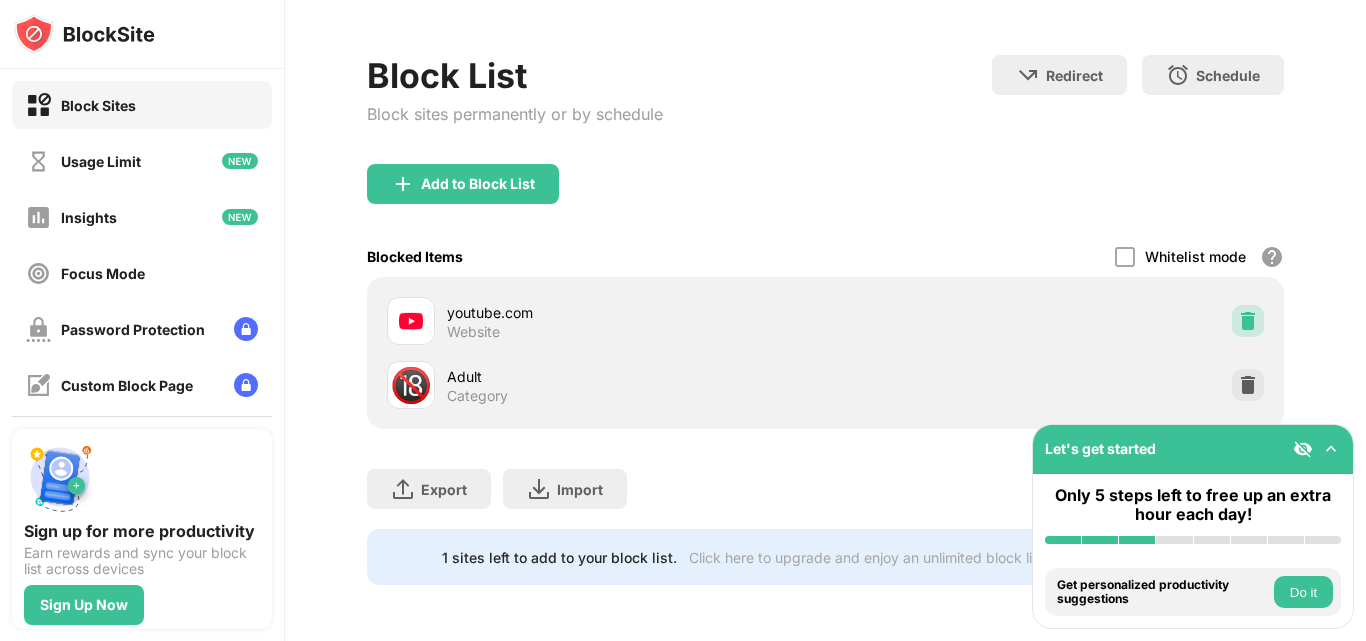 click at bounding box center (1248, 321) 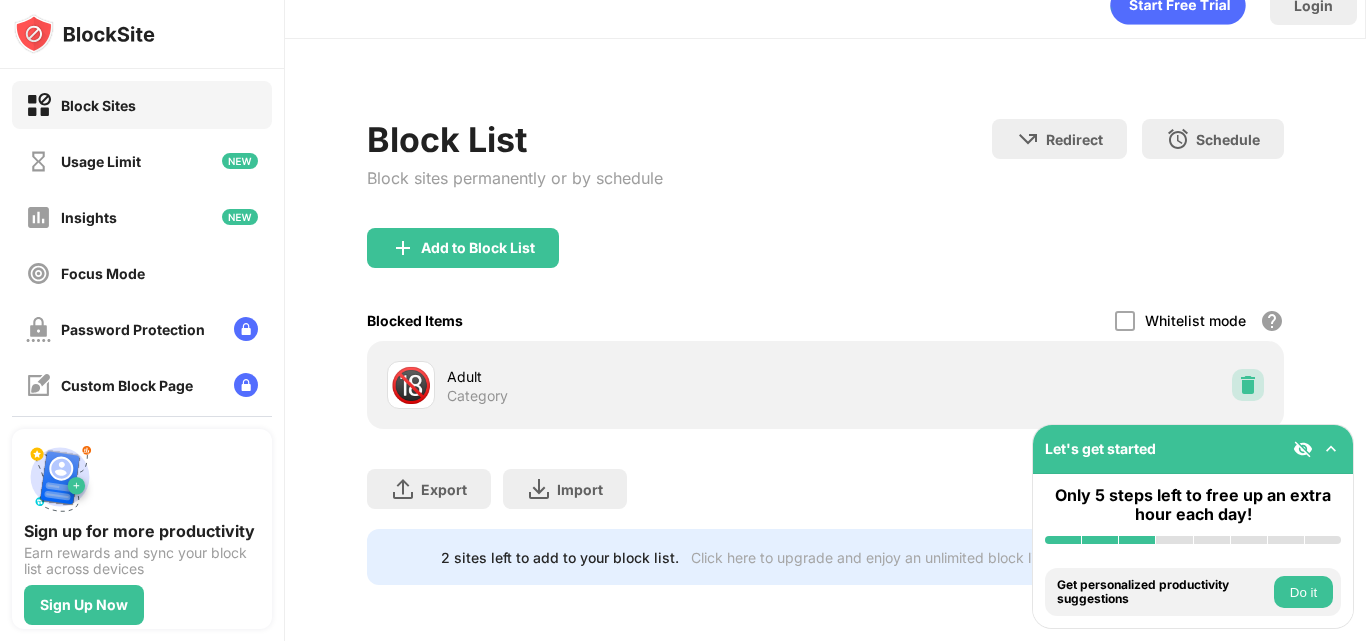 click at bounding box center (1248, 385) 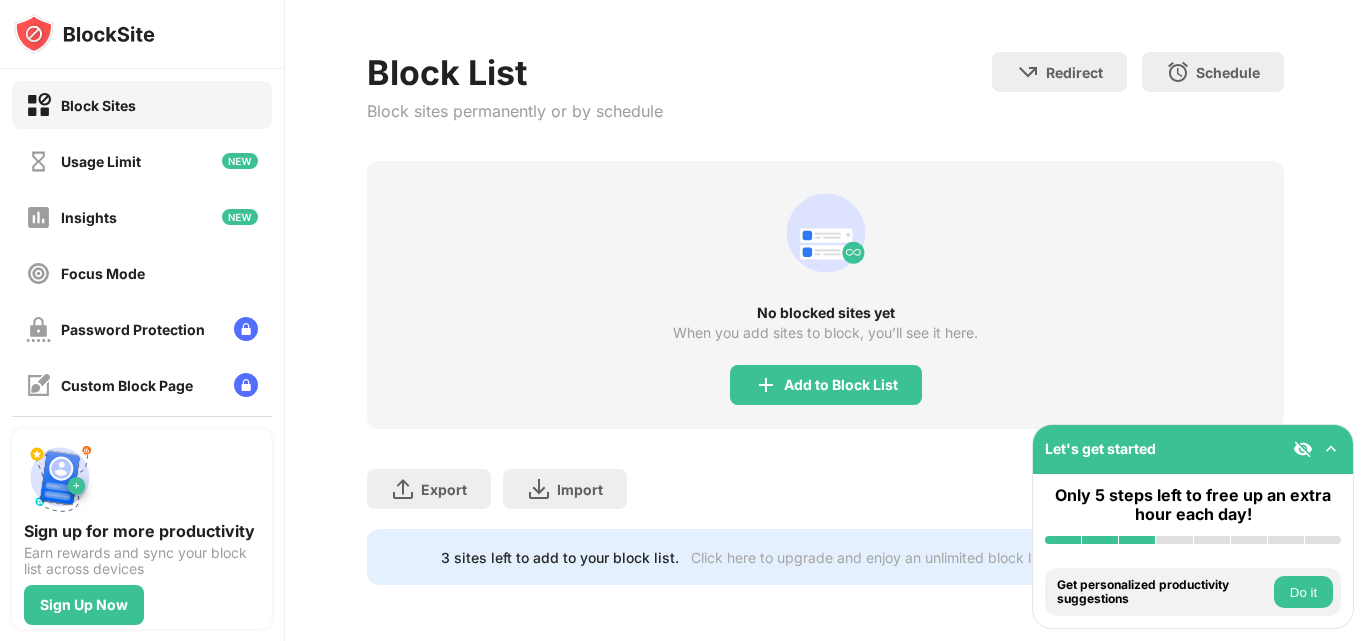 scroll, scrollTop: 161, scrollLeft: 0, axis: vertical 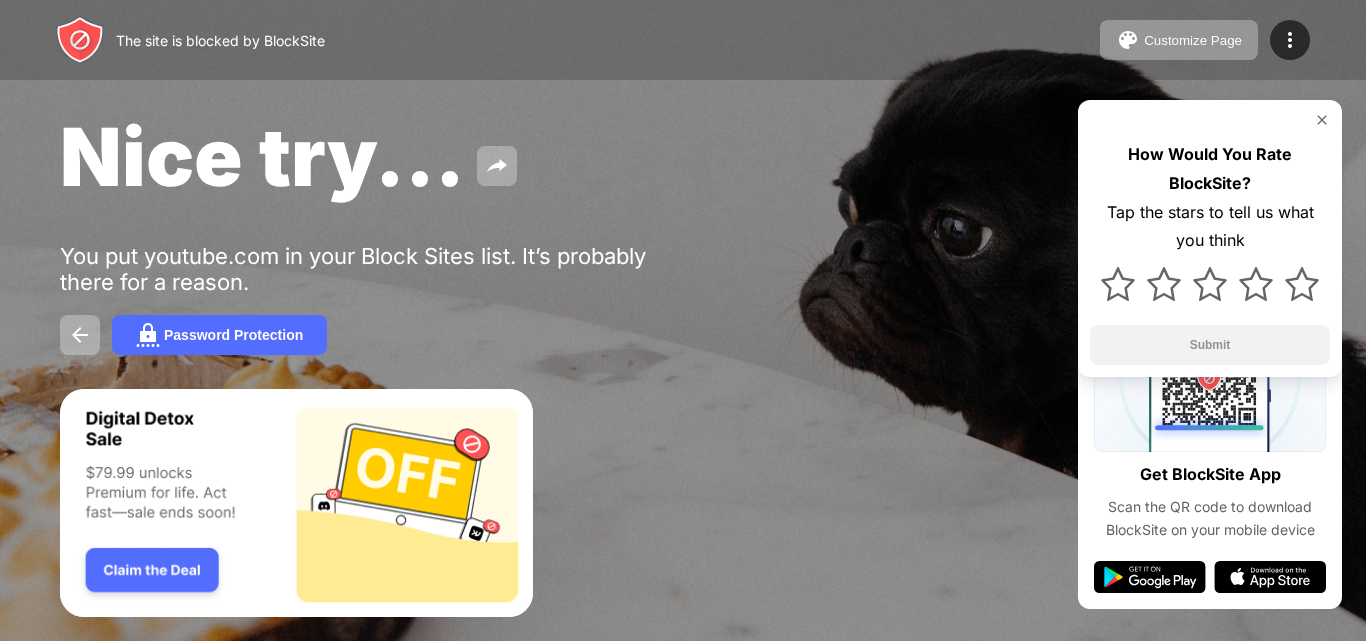 click at bounding box center (1322, 120) 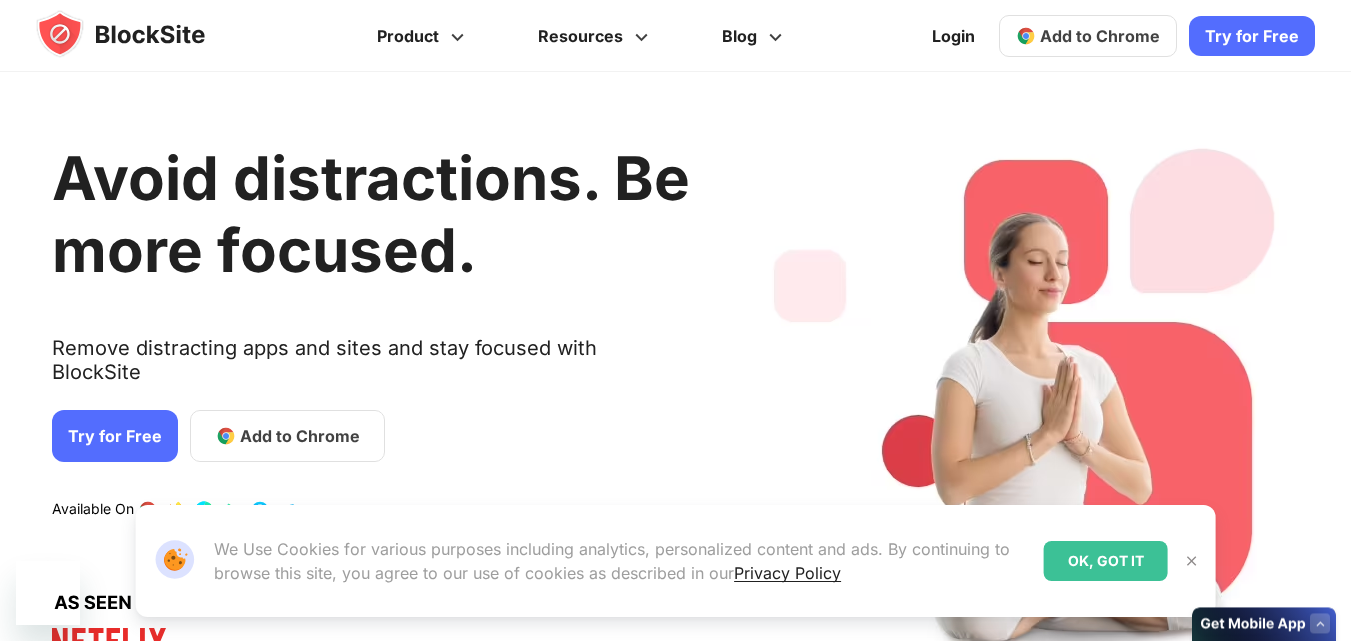 scroll, scrollTop: 0, scrollLeft: 0, axis: both 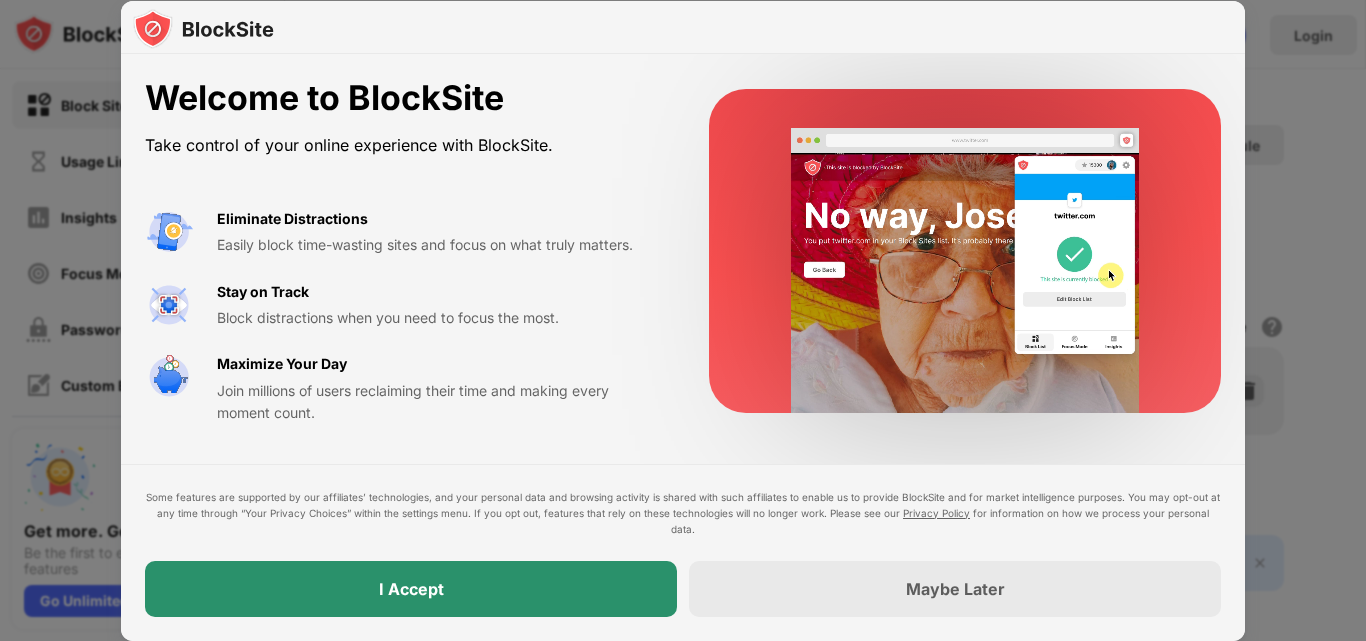 click on "I Accept" at bounding box center [411, 589] 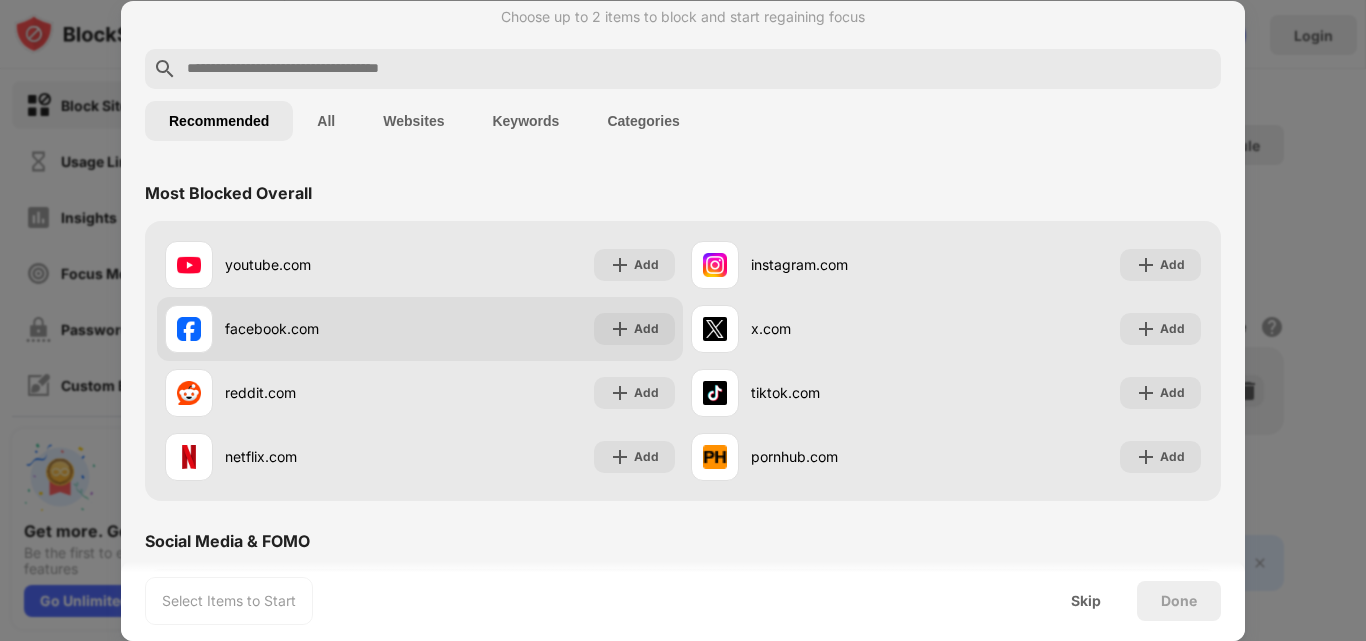 scroll, scrollTop: 0, scrollLeft: 0, axis: both 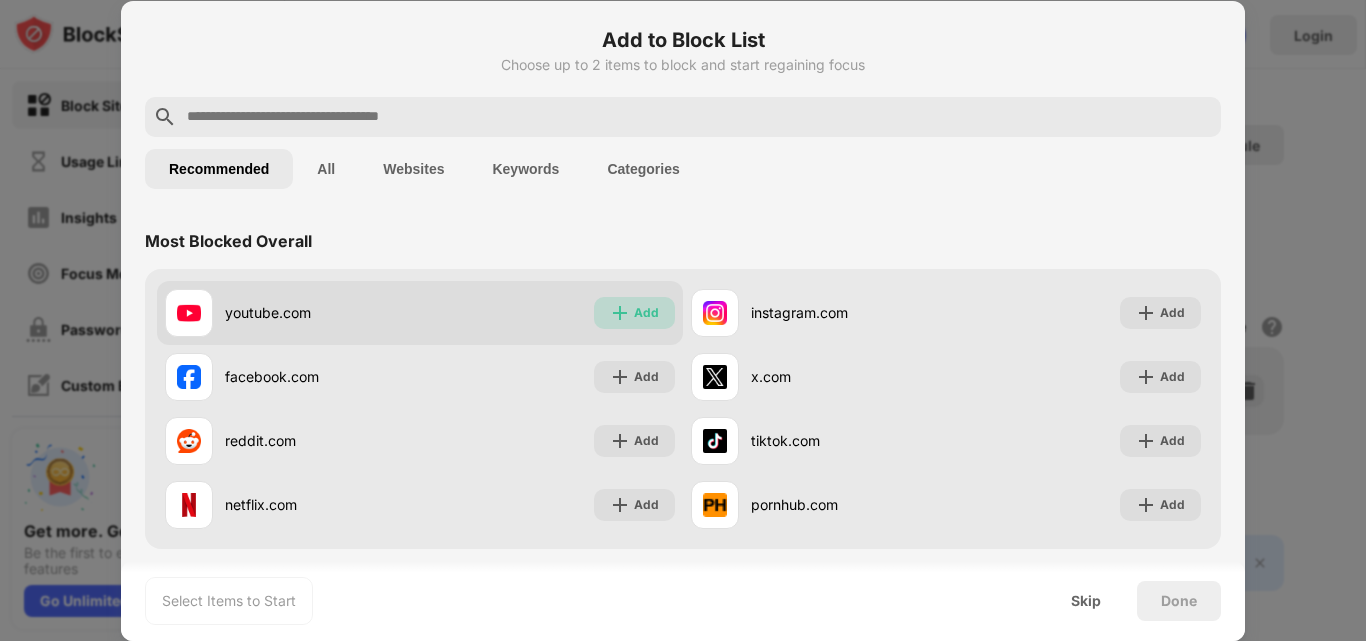 click at bounding box center [620, 313] 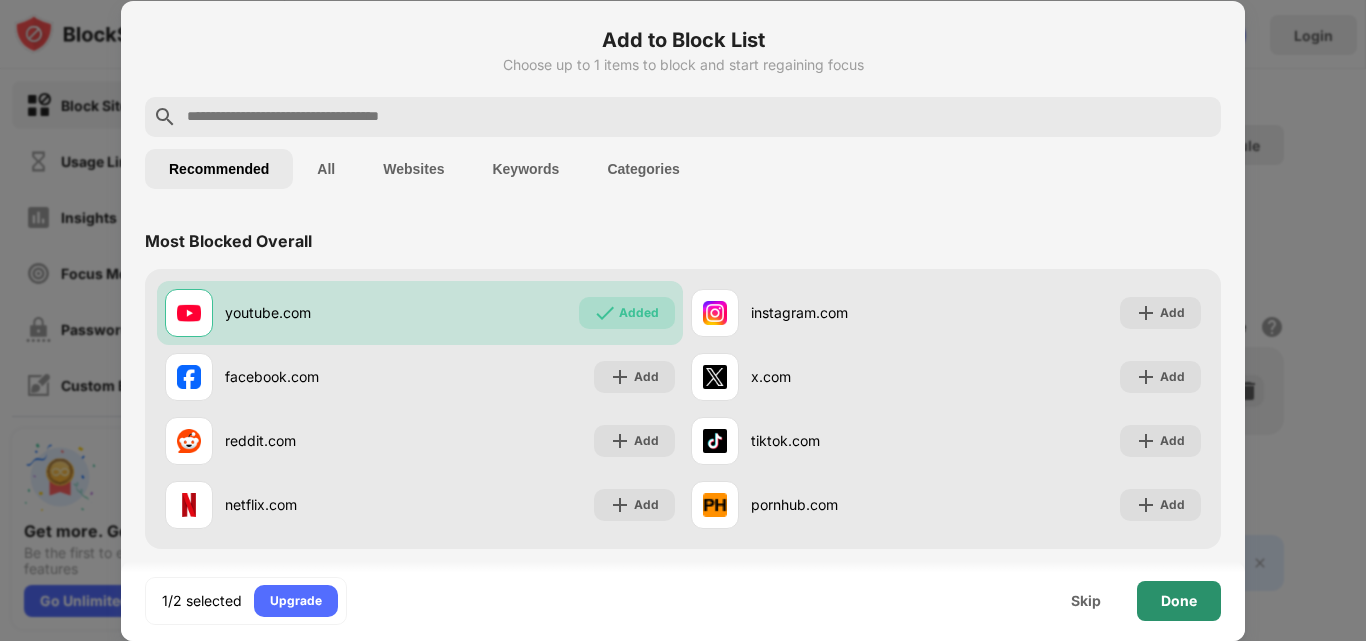 click on "Done" at bounding box center (1179, 601) 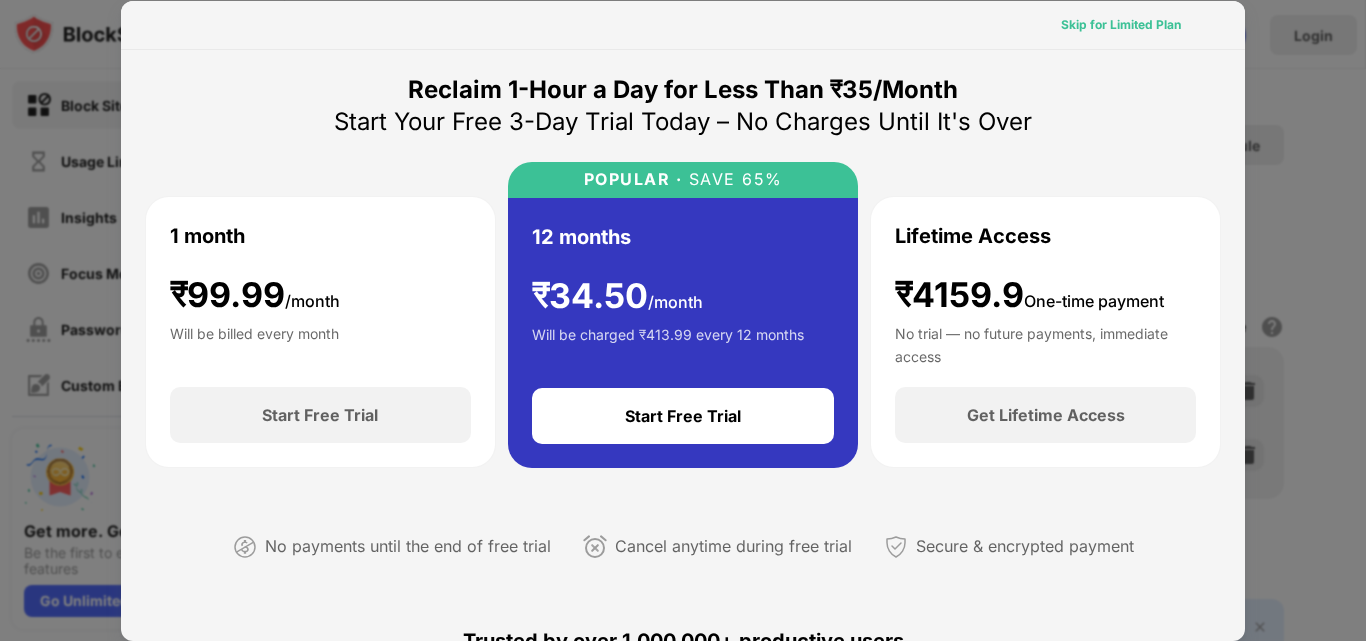 click on "Skip for Limited Plan" at bounding box center [1121, 25] 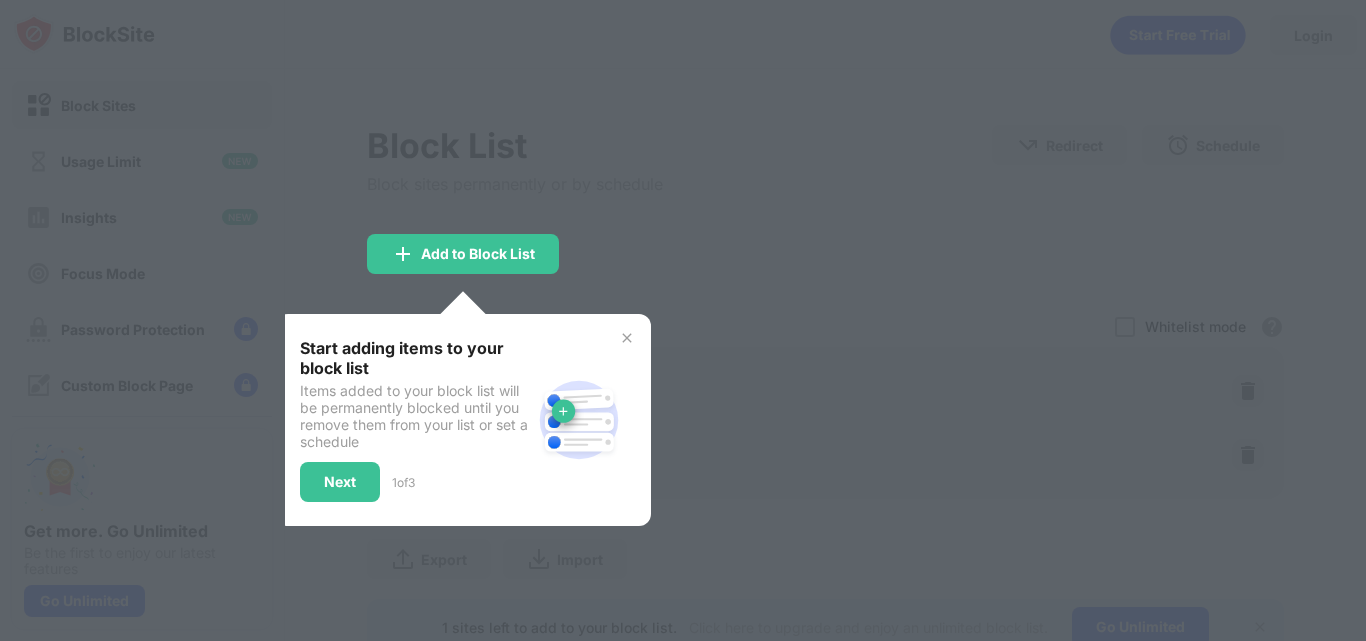click at bounding box center [627, 338] 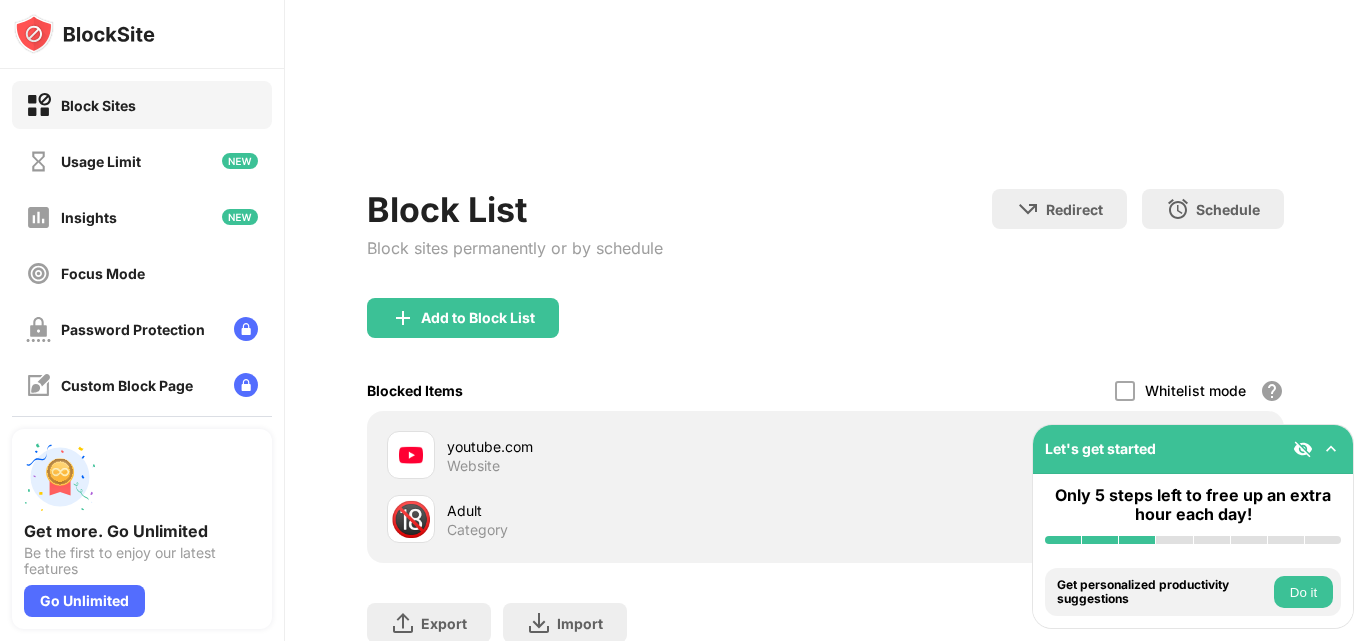 scroll, scrollTop: 146, scrollLeft: 0, axis: vertical 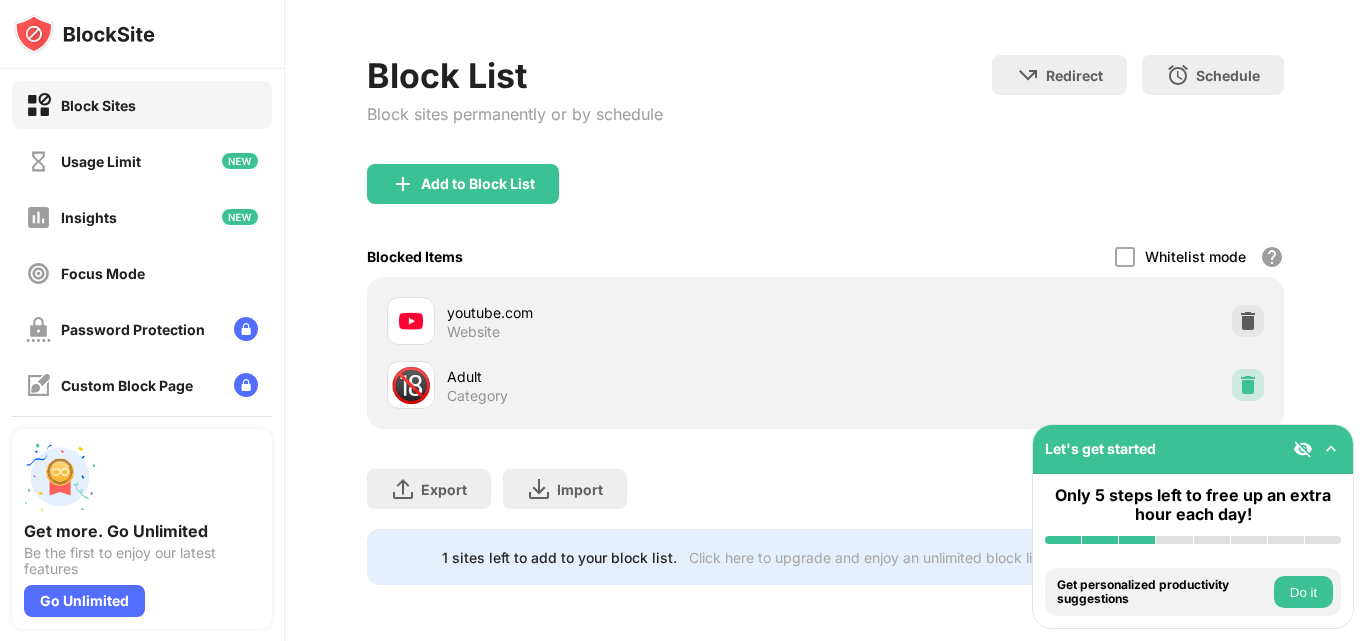 click at bounding box center (1248, 385) 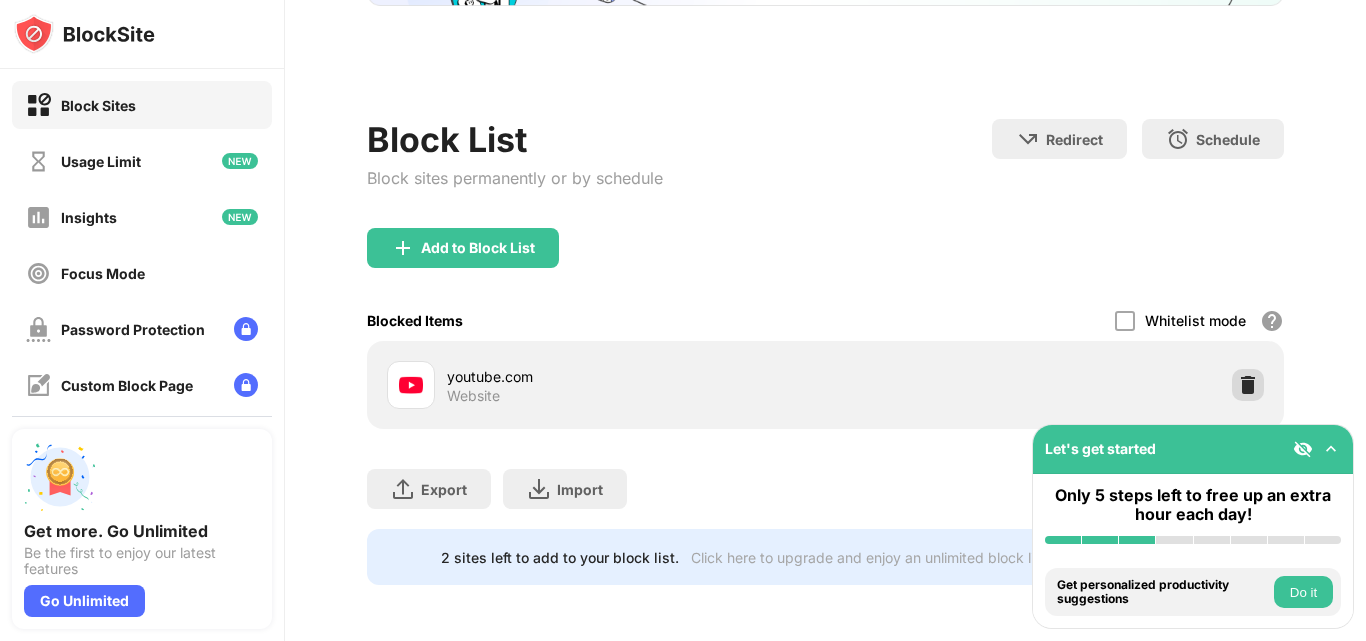 click at bounding box center (1248, 385) 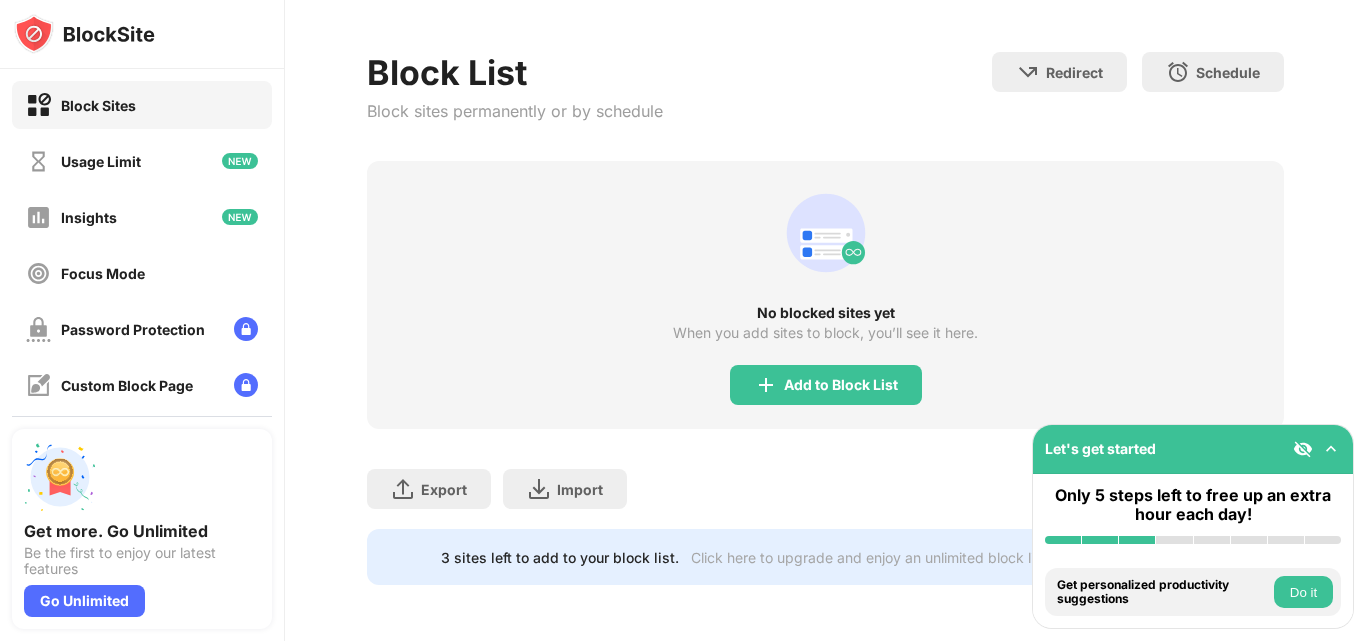 scroll, scrollTop: 311, scrollLeft: 0, axis: vertical 